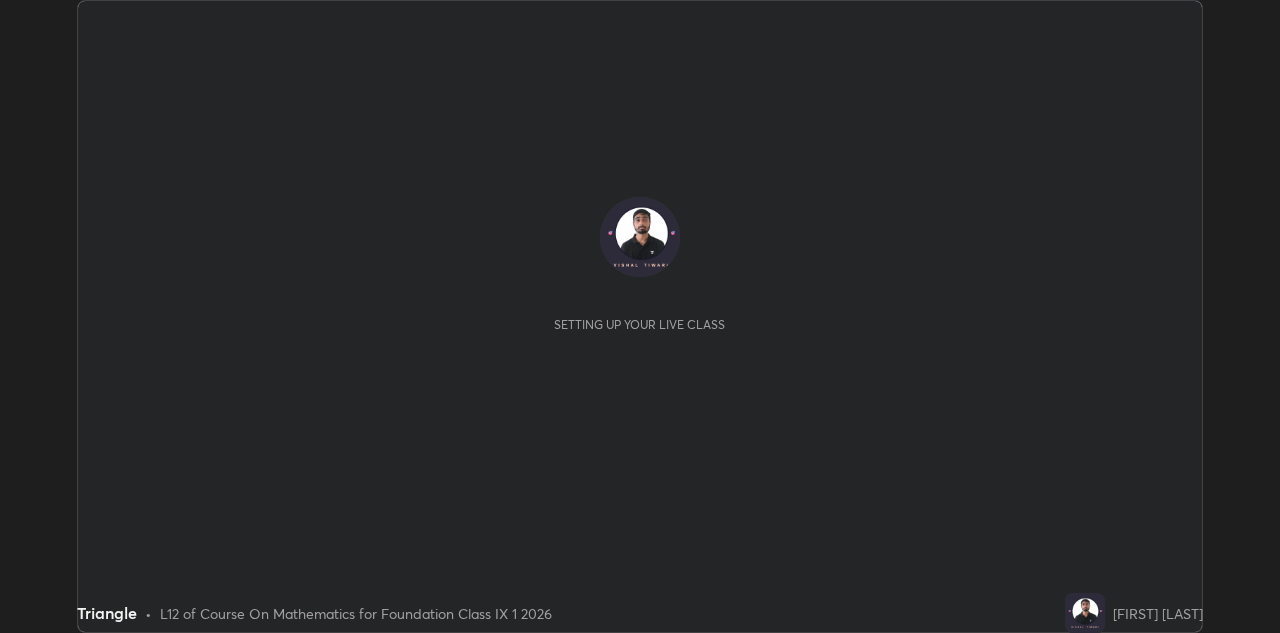scroll, scrollTop: 0, scrollLeft: 0, axis: both 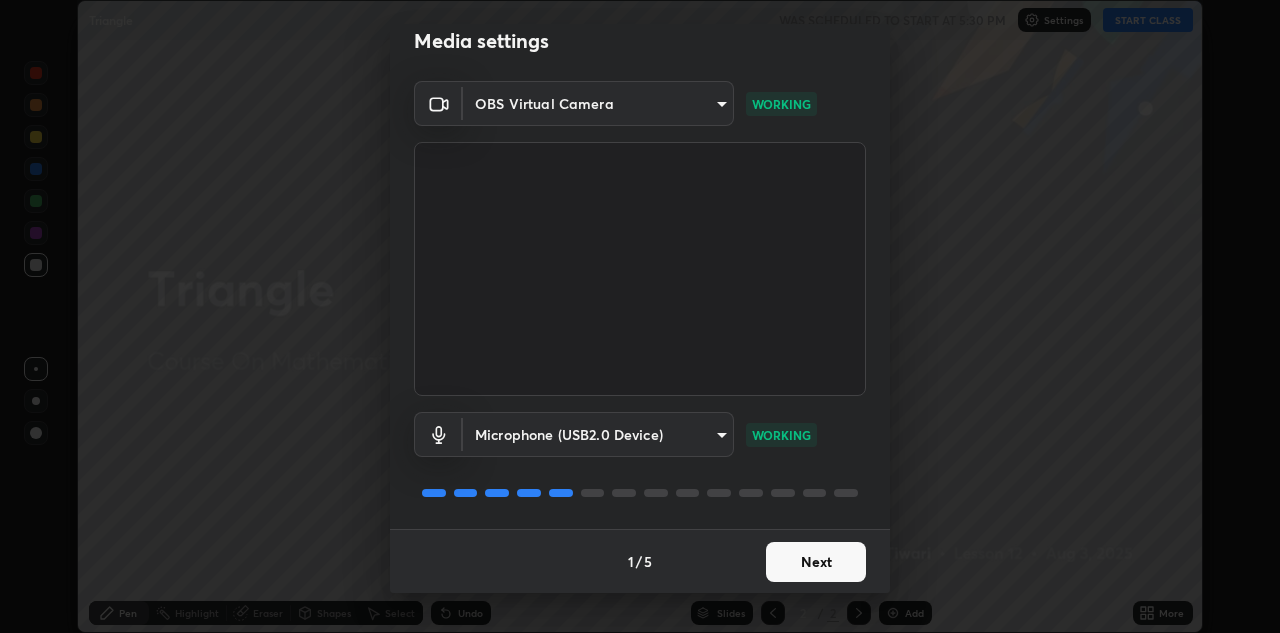 click on "Next" at bounding box center (816, 562) 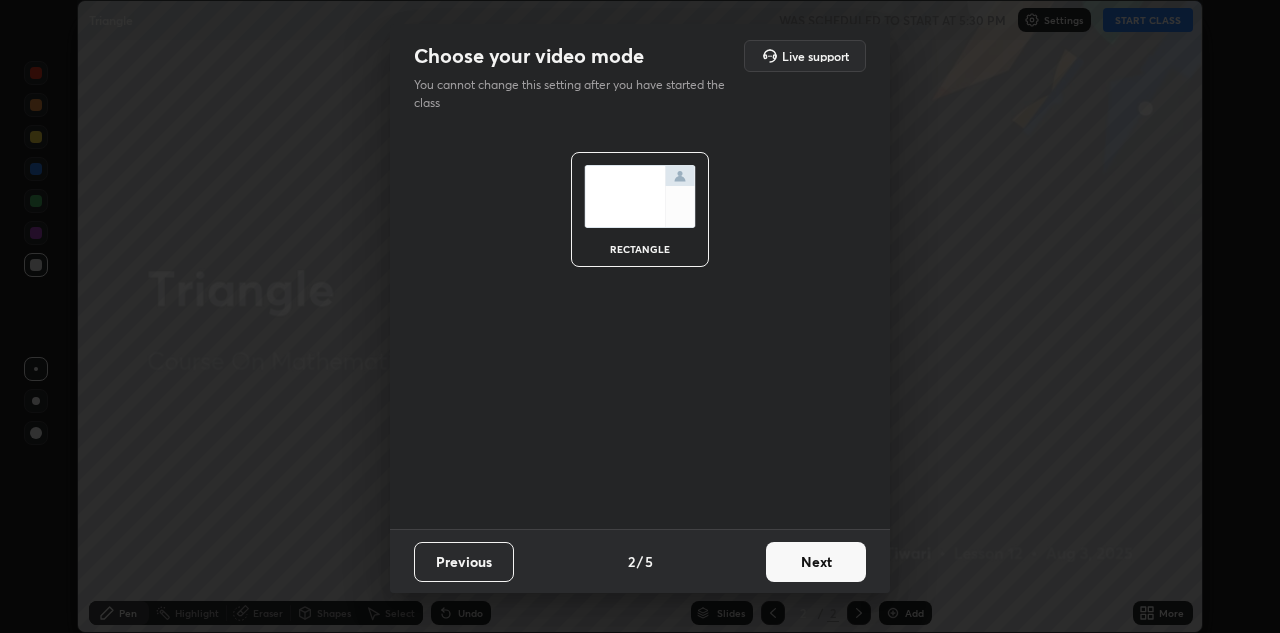 scroll, scrollTop: 0, scrollLeft: 0, axis: both 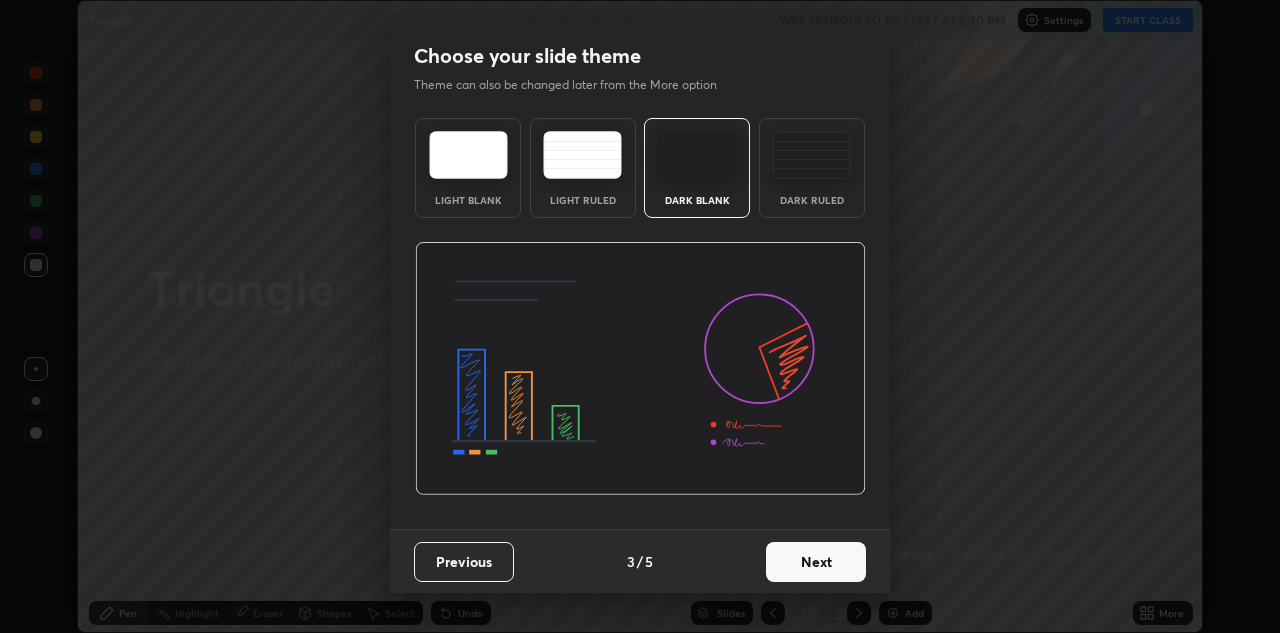 click on "Next" at bounding box center (816, 562) 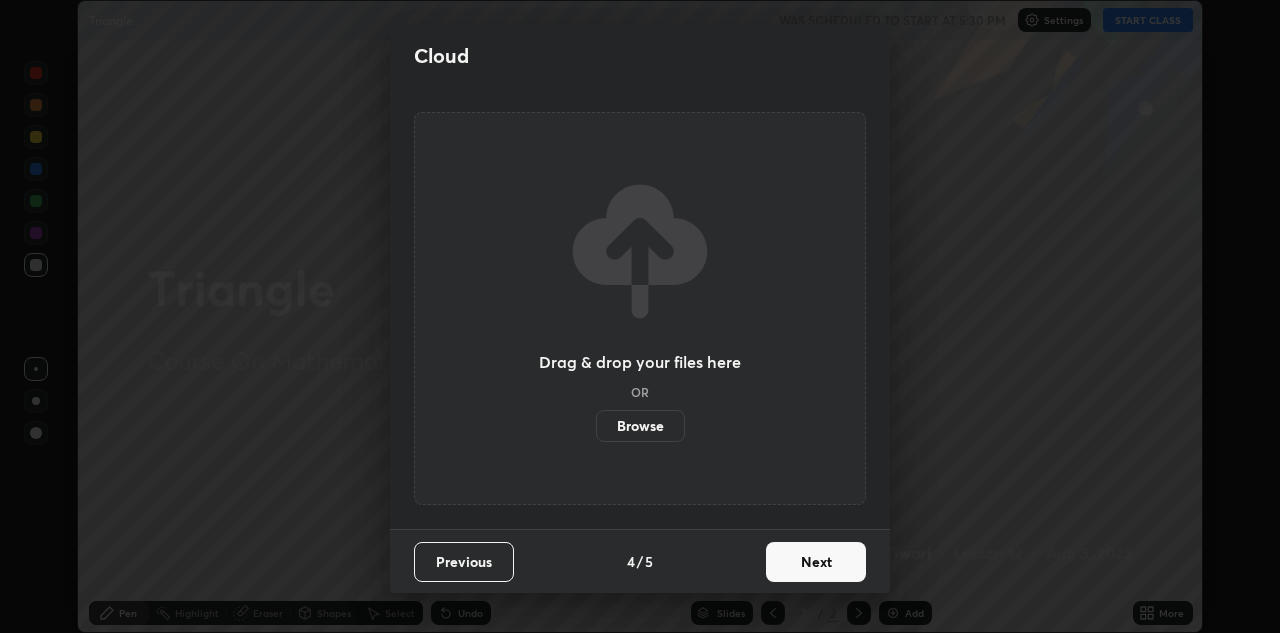 click on "Next" at bounding box center [816, 562] 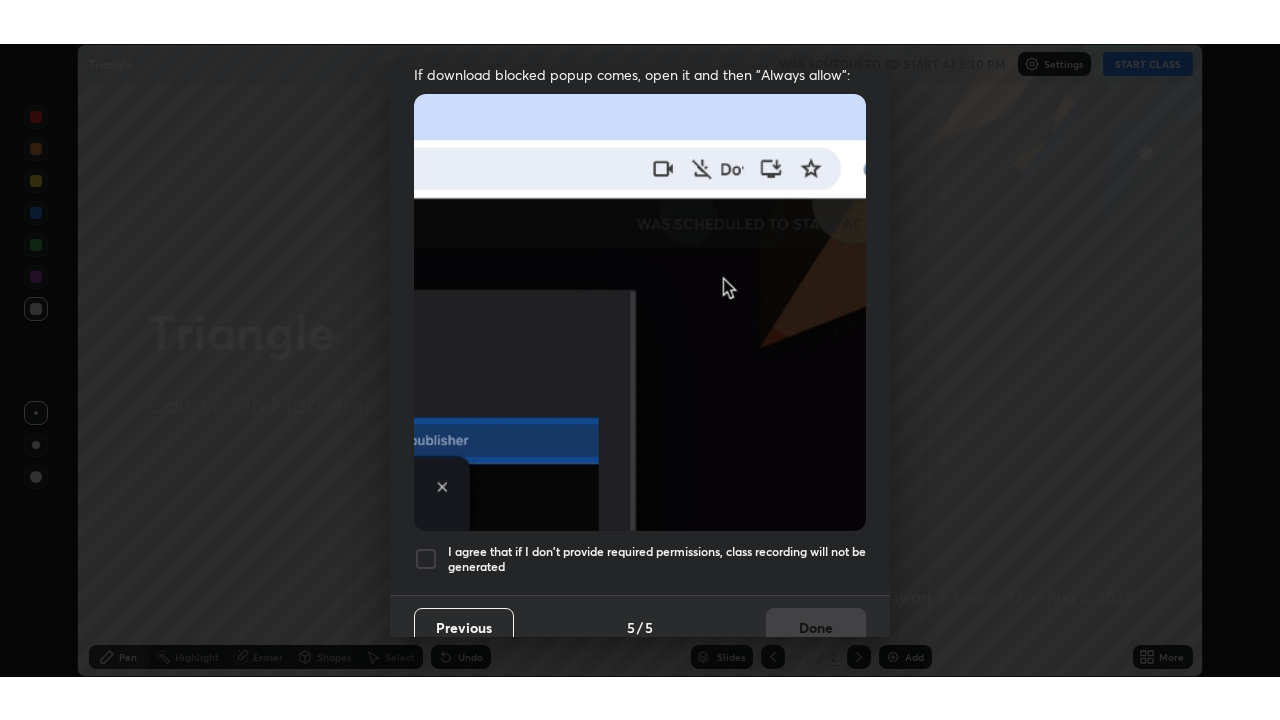 scroll, scrollTop: 431, scrollLeft: 0, axis: vertical 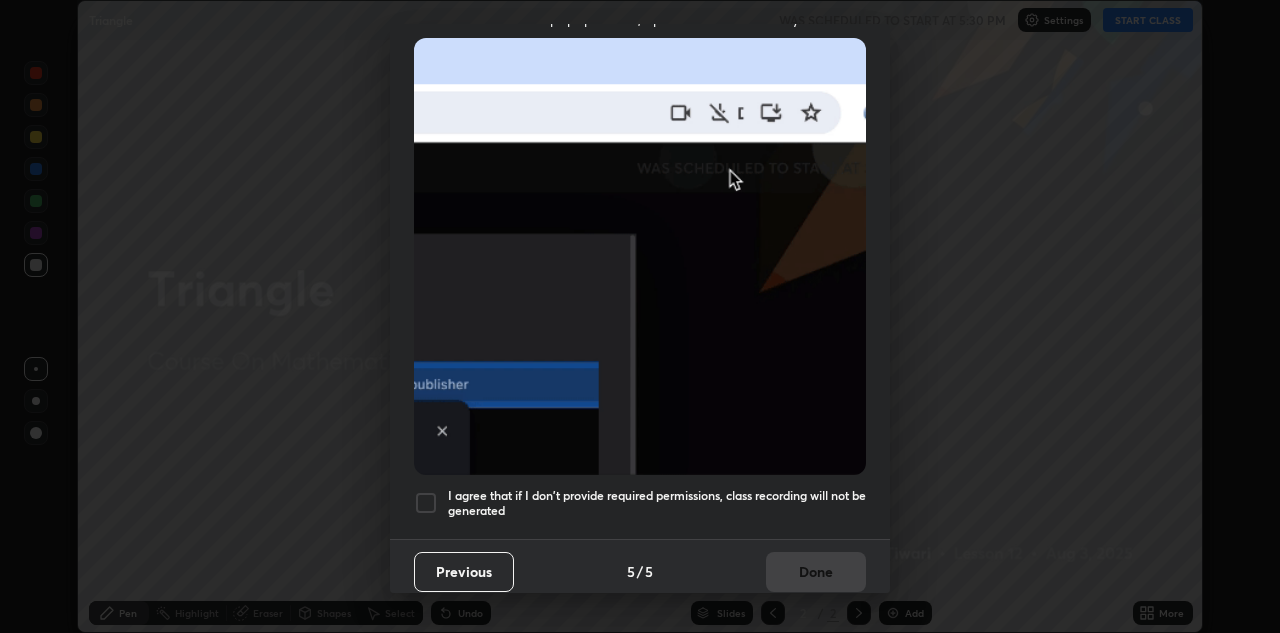 click at bounding box center (426, 503) 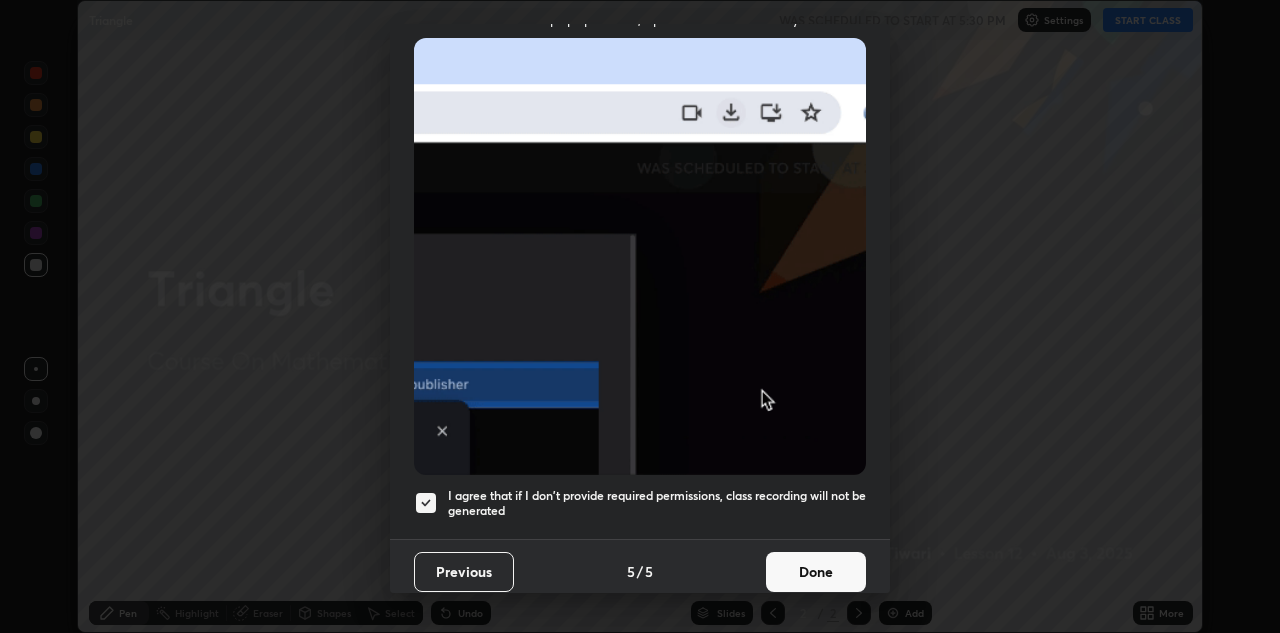 click on "Done" at bounding box center (816, 572) 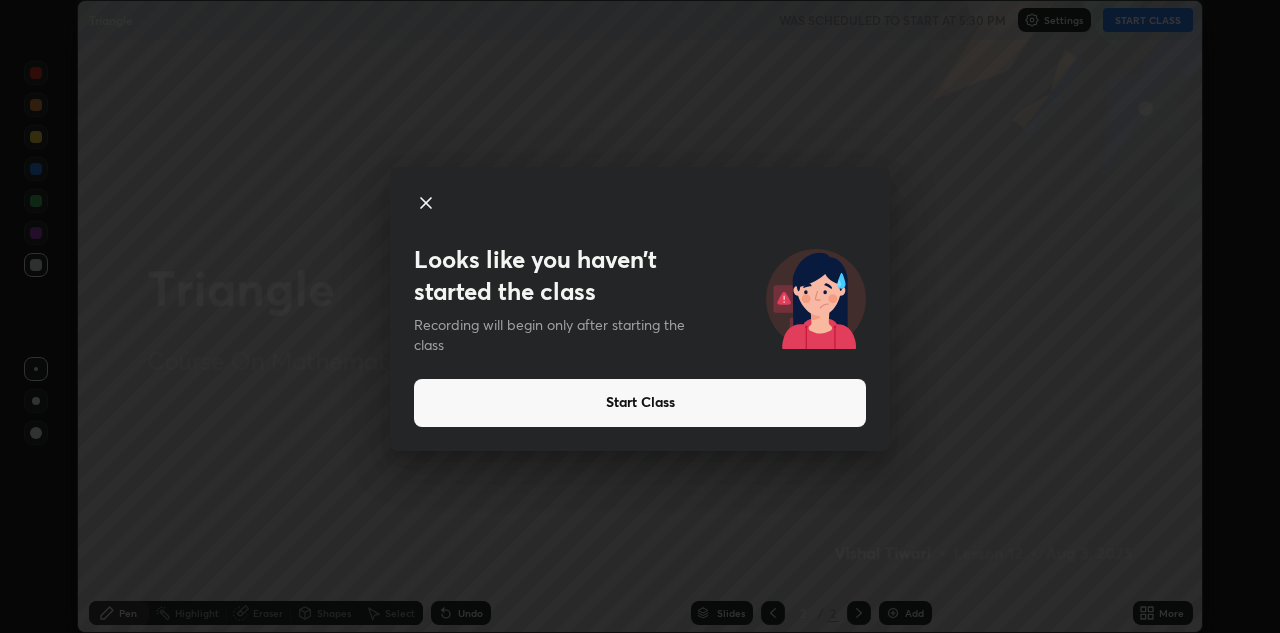 click on "Start Class" at bounding box center [640, 403] 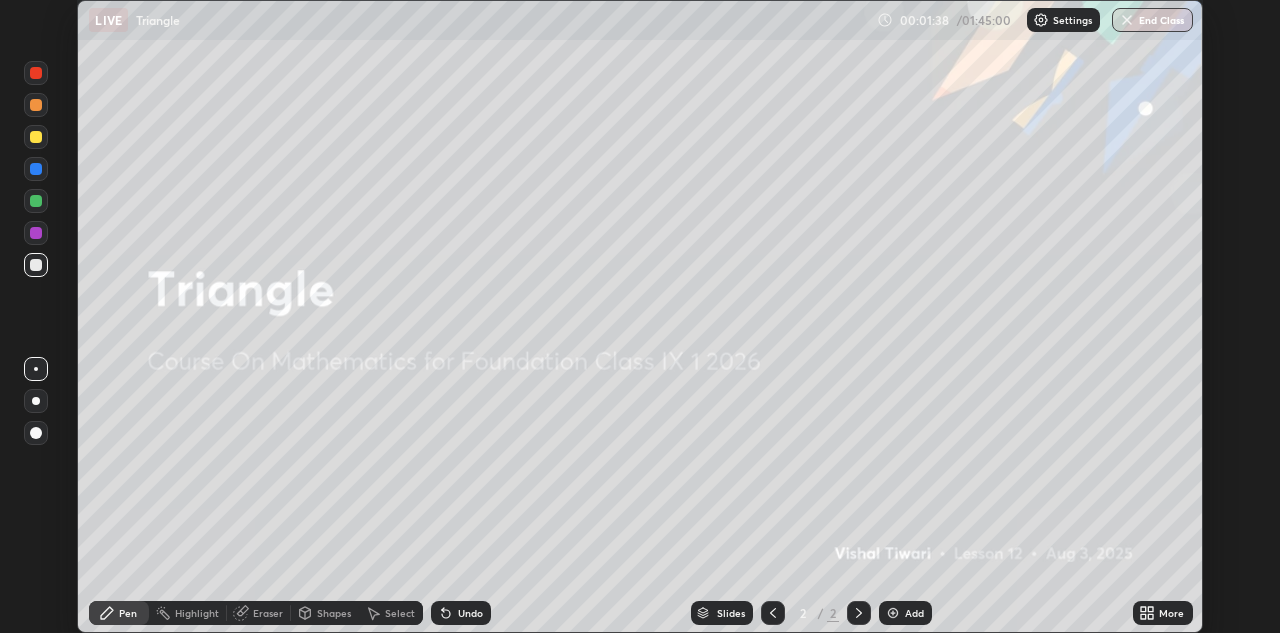 click at bounding box center [893, 613] 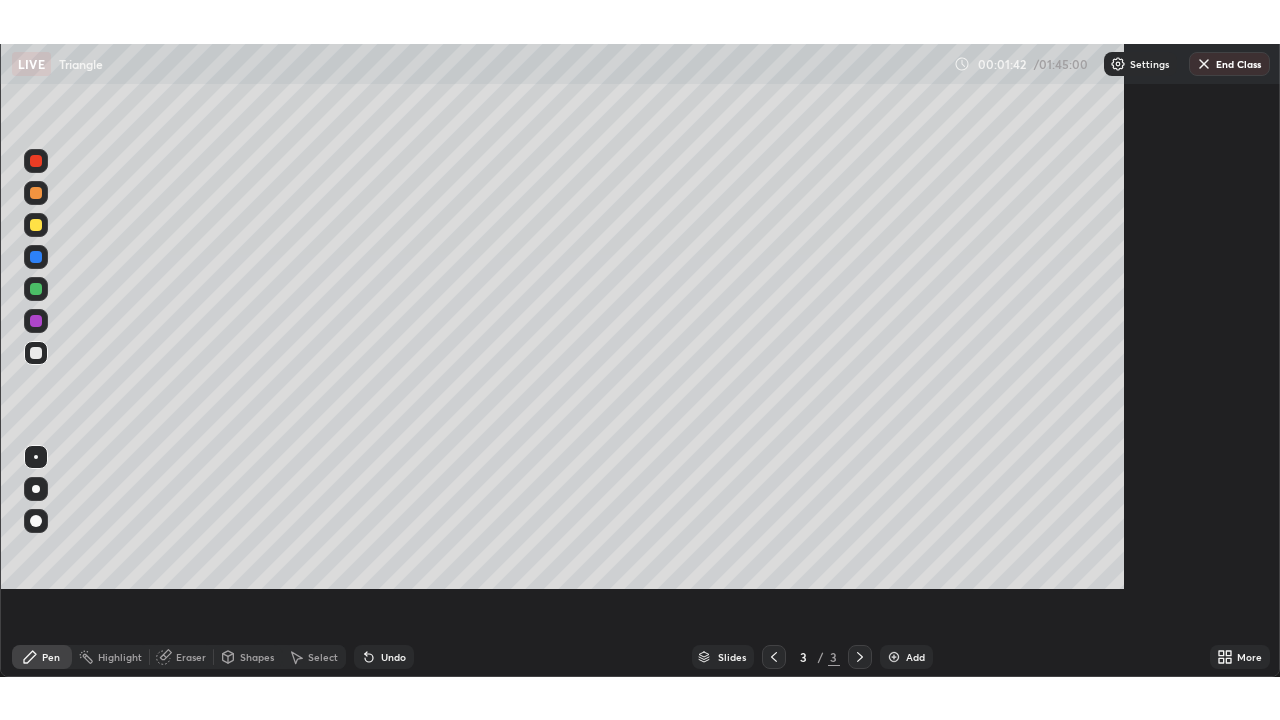 scroll, scrollTop: 99280, scrollLeft: 98720, axis: both 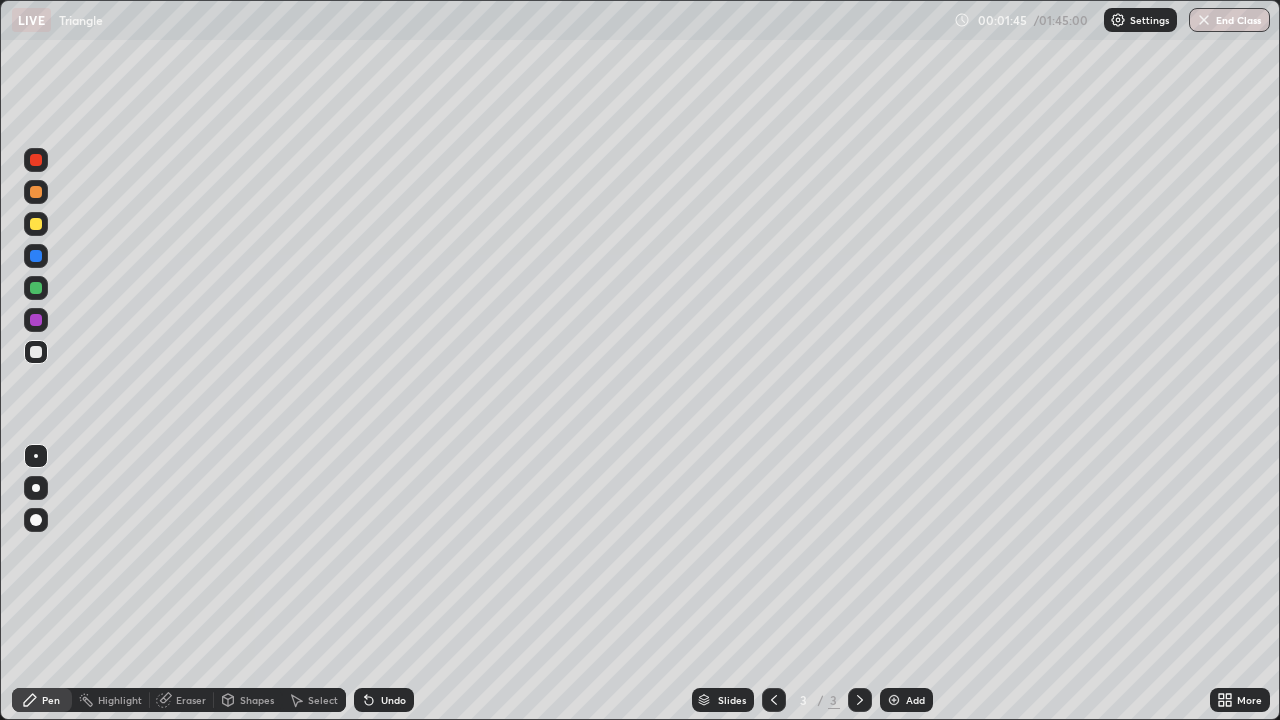 click on "Shapes" at bounding box center [248, 700] 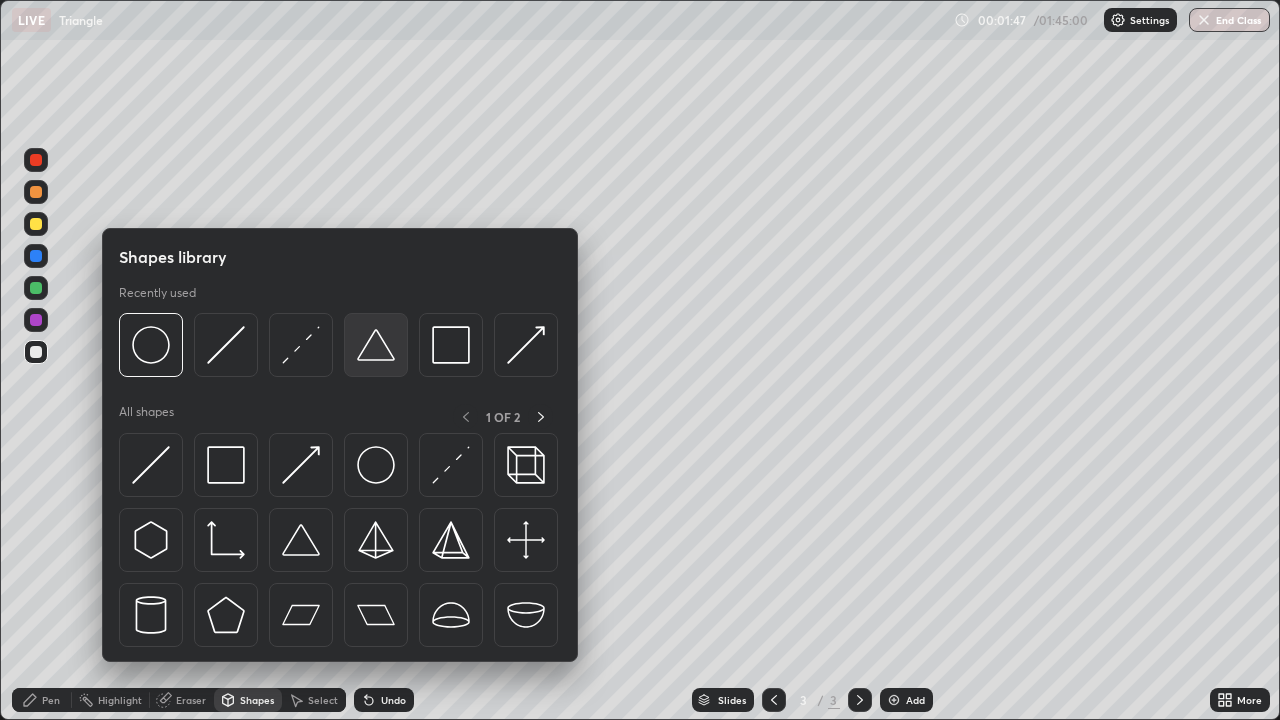 click at bounding box center (376, 345) 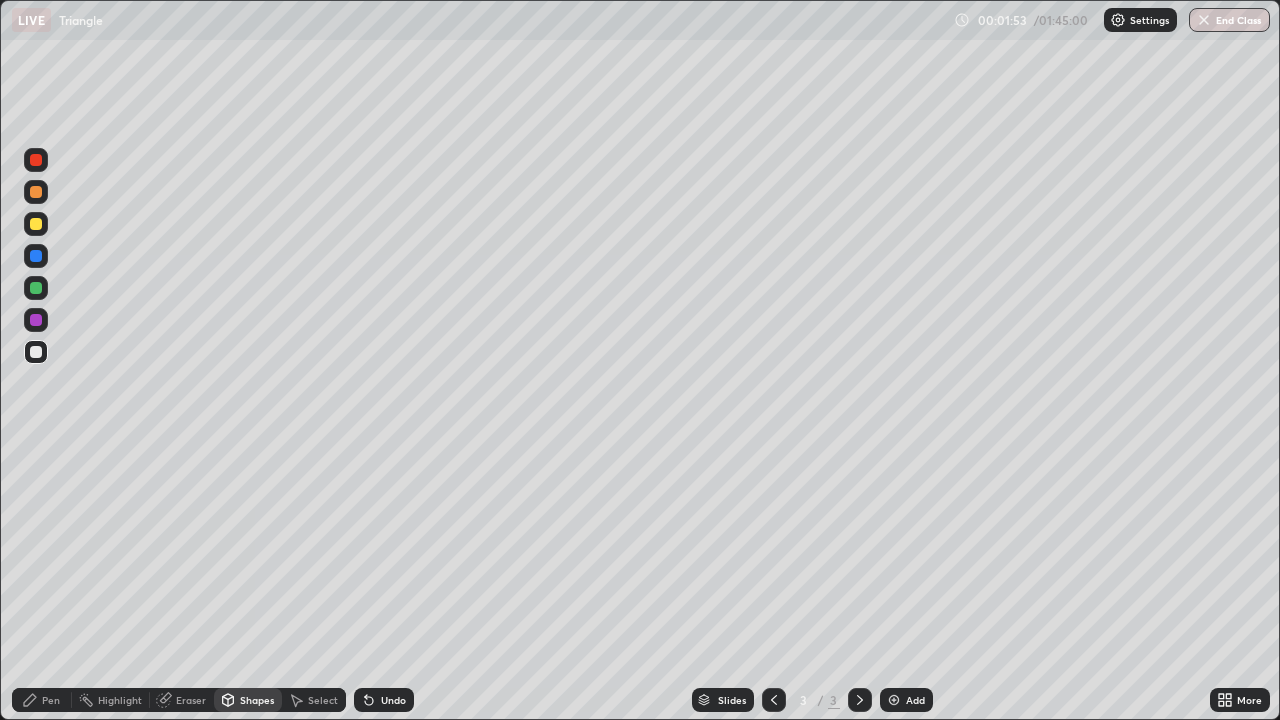 click on "Pen" at bounding box center (51, 700) 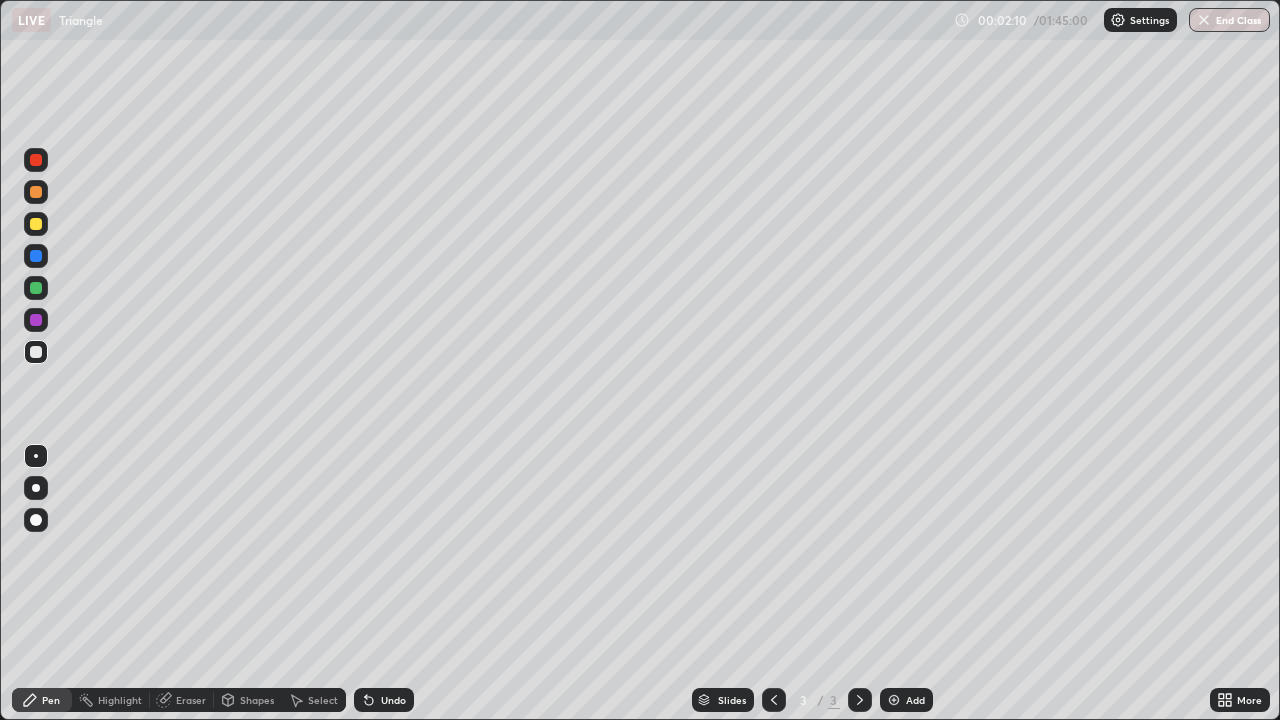 click on "Shapes" at bounding box center [248, 700] 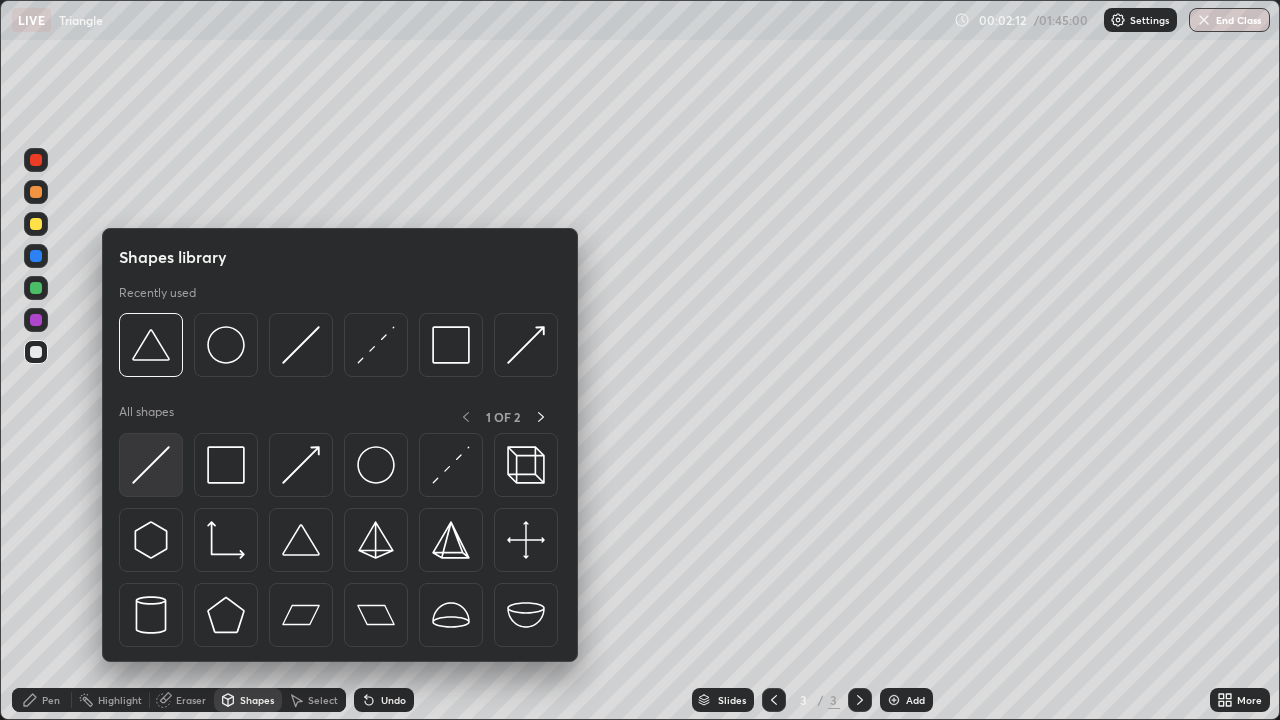 click at bounding box center (151, 465) 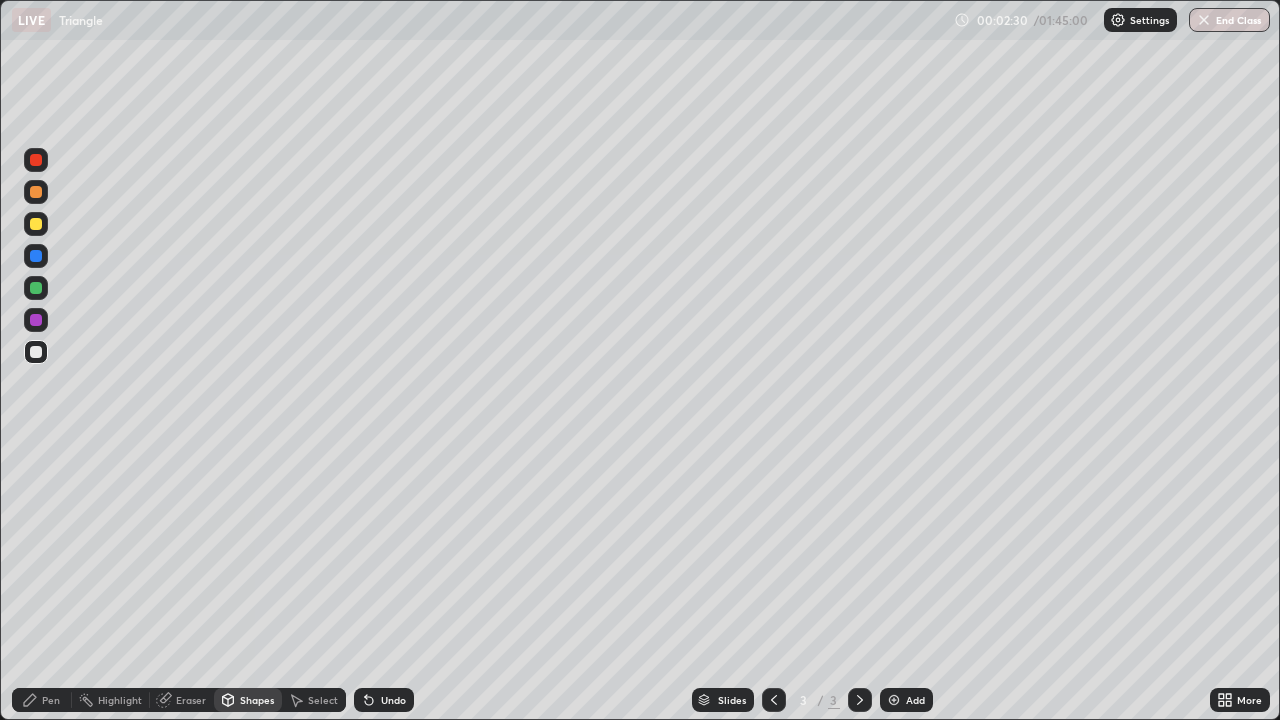 click on "Pen" at bounding box center (51, 700) 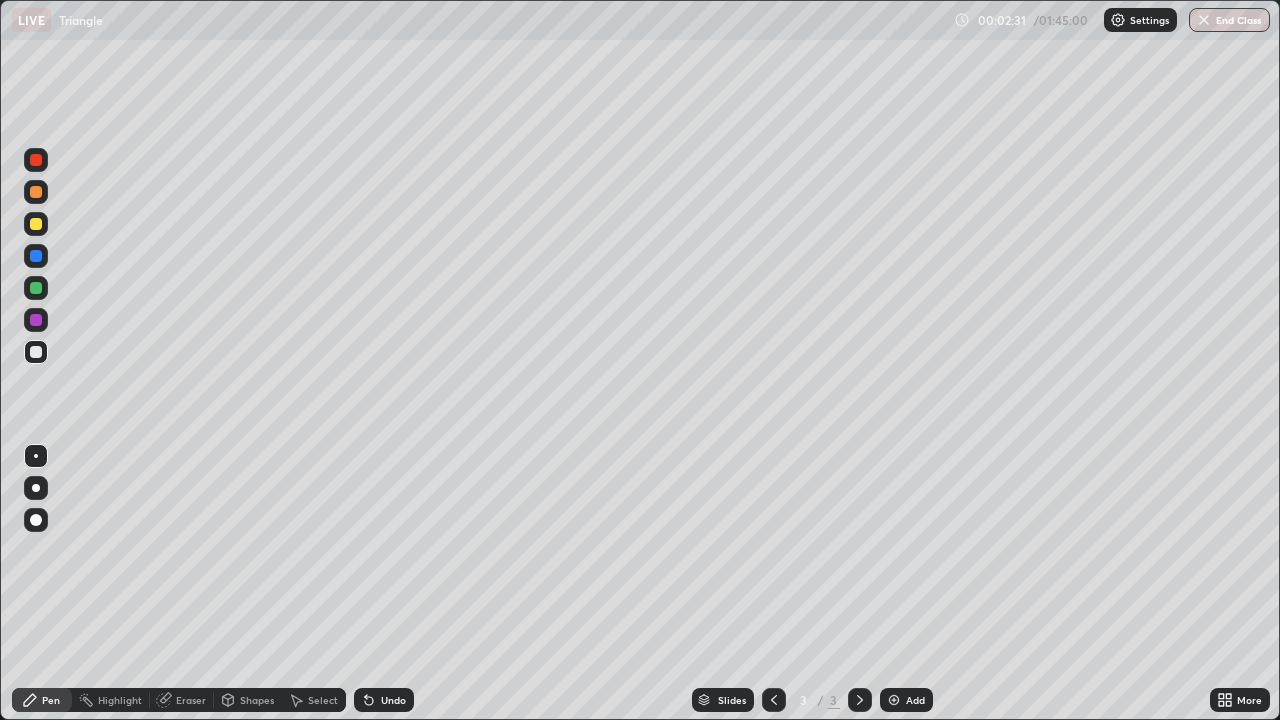 click on "Undo" at bounding box center [384, 700] 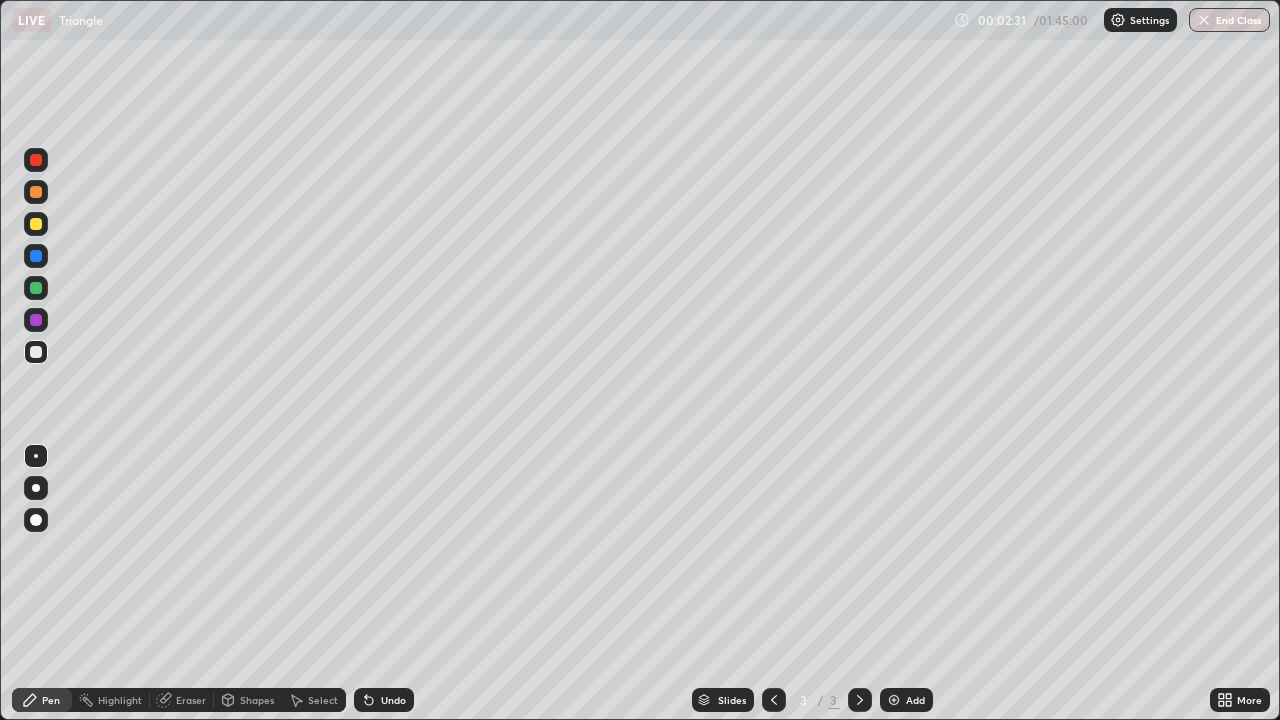 click on "Undo" at bounding box center (393, 700) 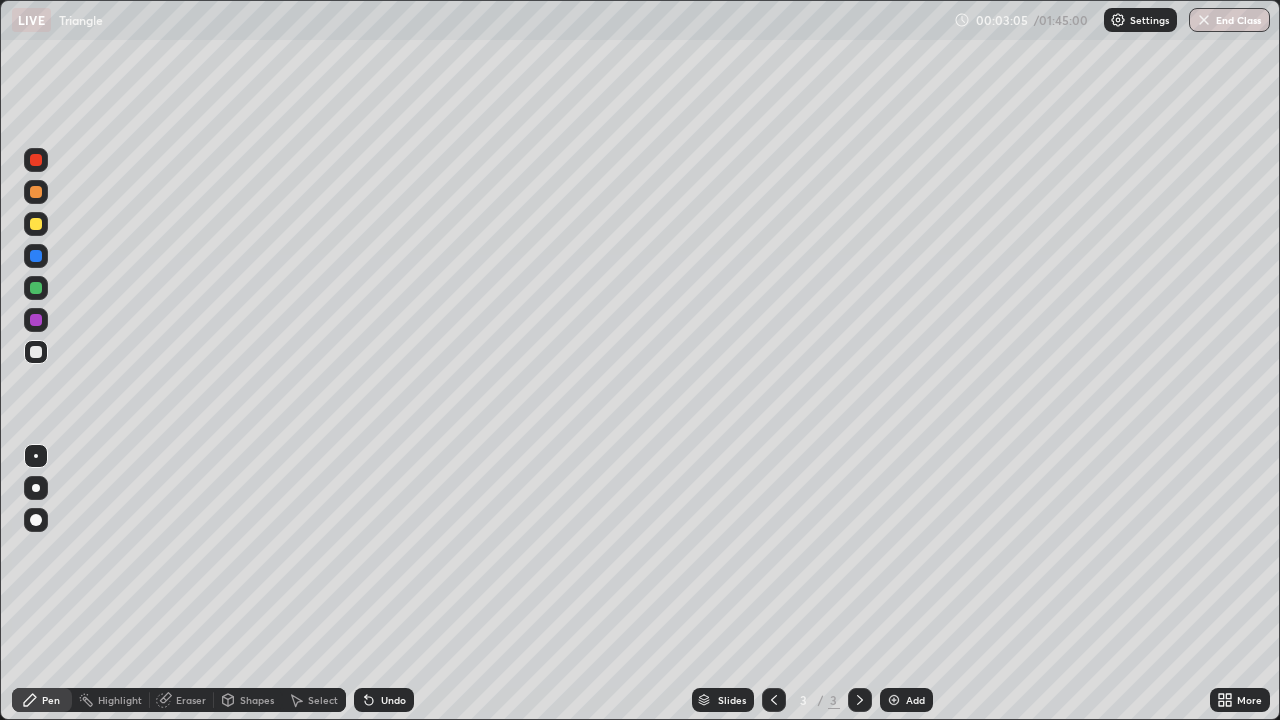 click 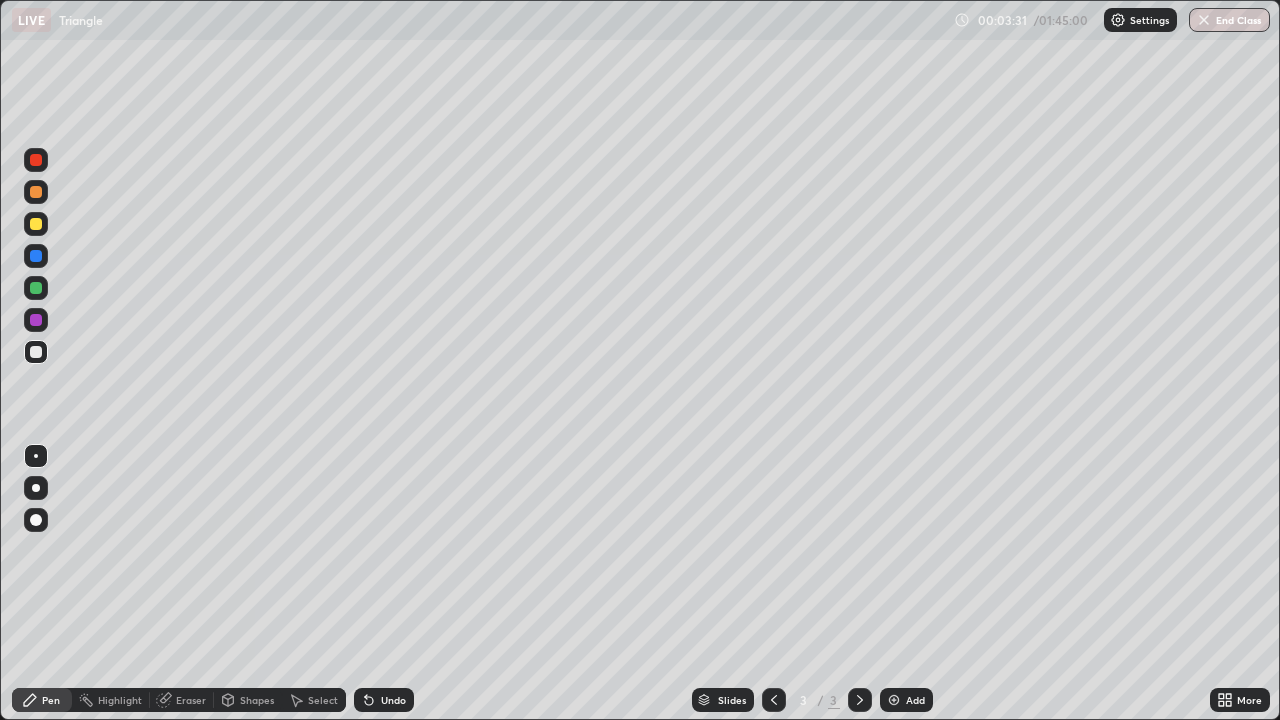 click on "Eraser" at bounding box center [191, 700] 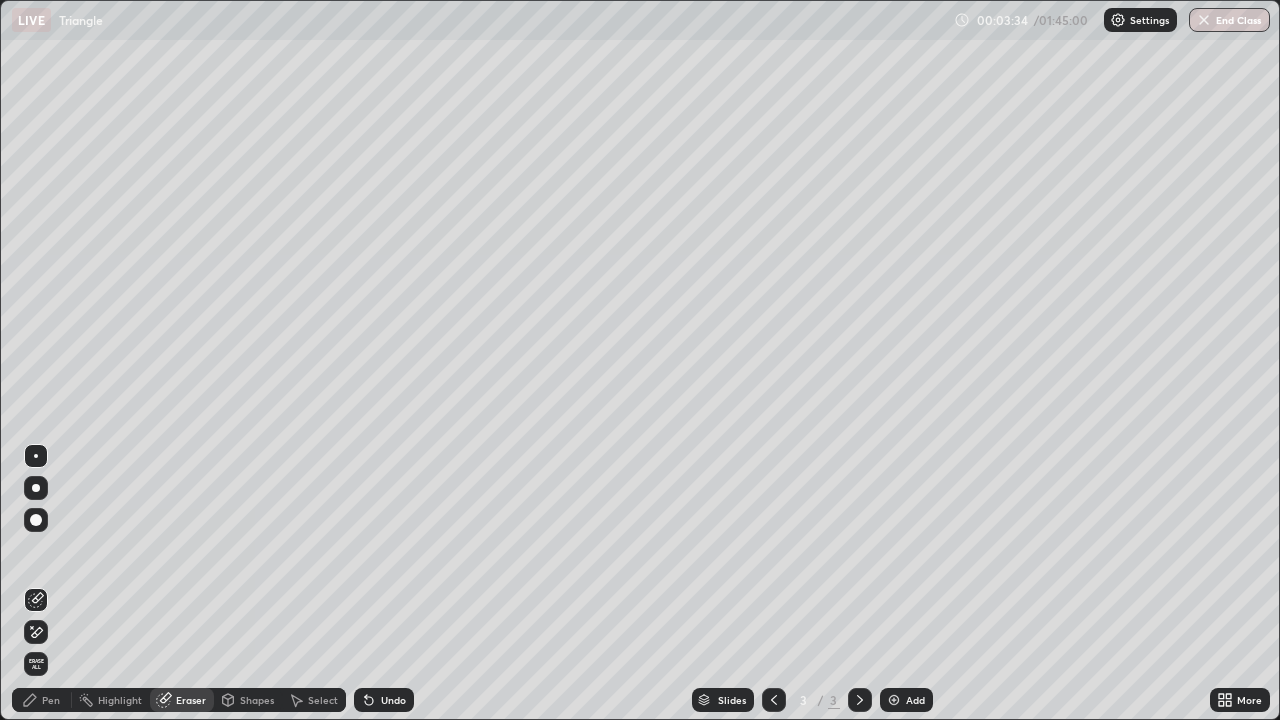 click on "Pen" at bounding box center [51, 700] 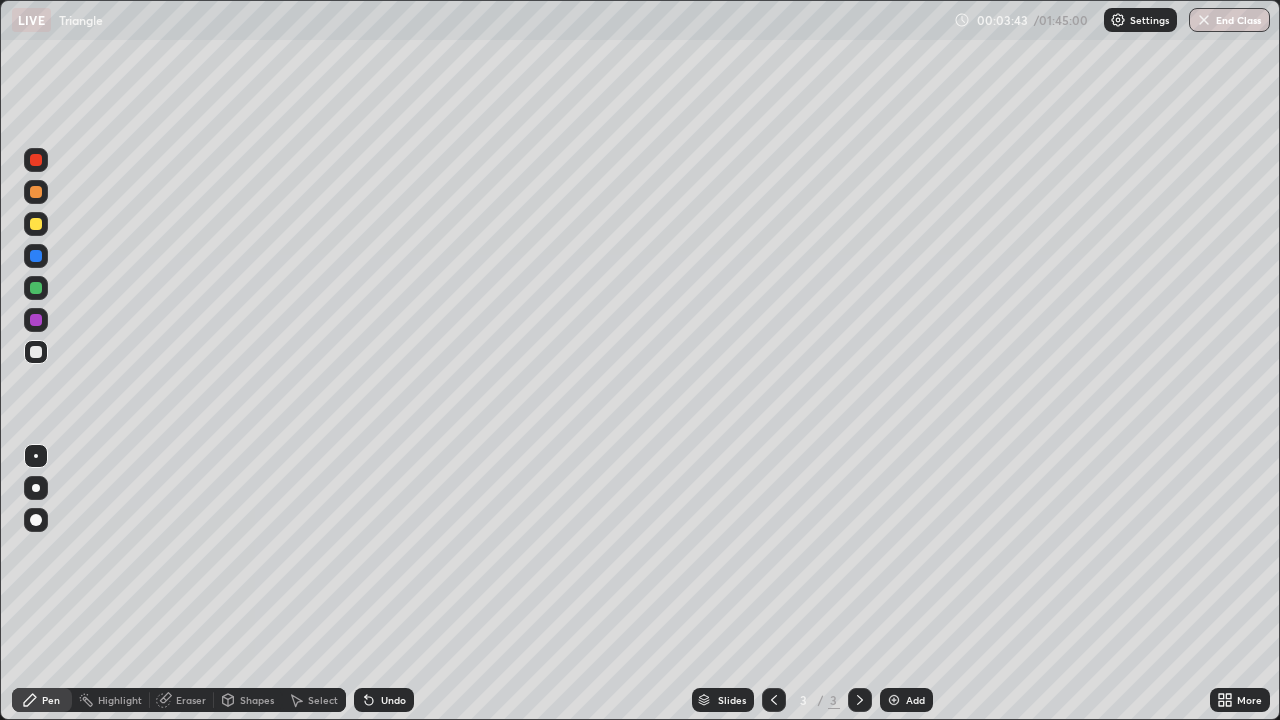 click on "Eraser" at bounding box center [191, 700] 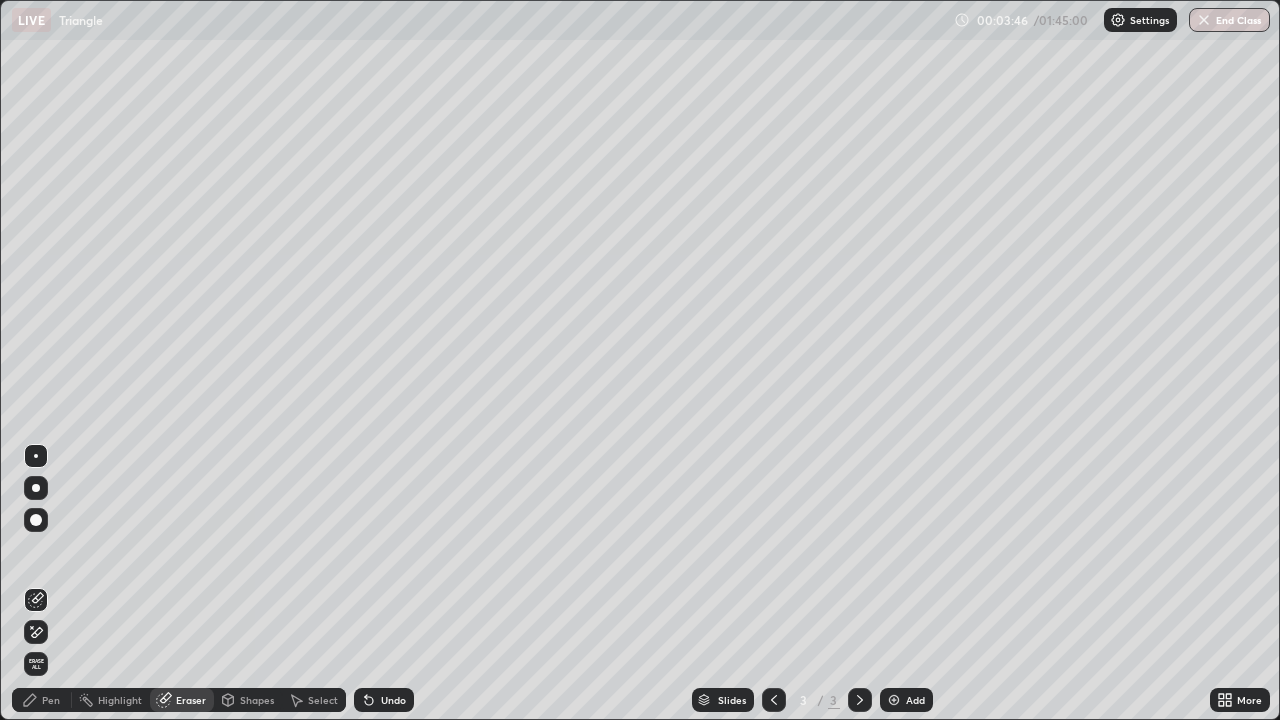 click on "Pen" at bounding box center [51, 700] 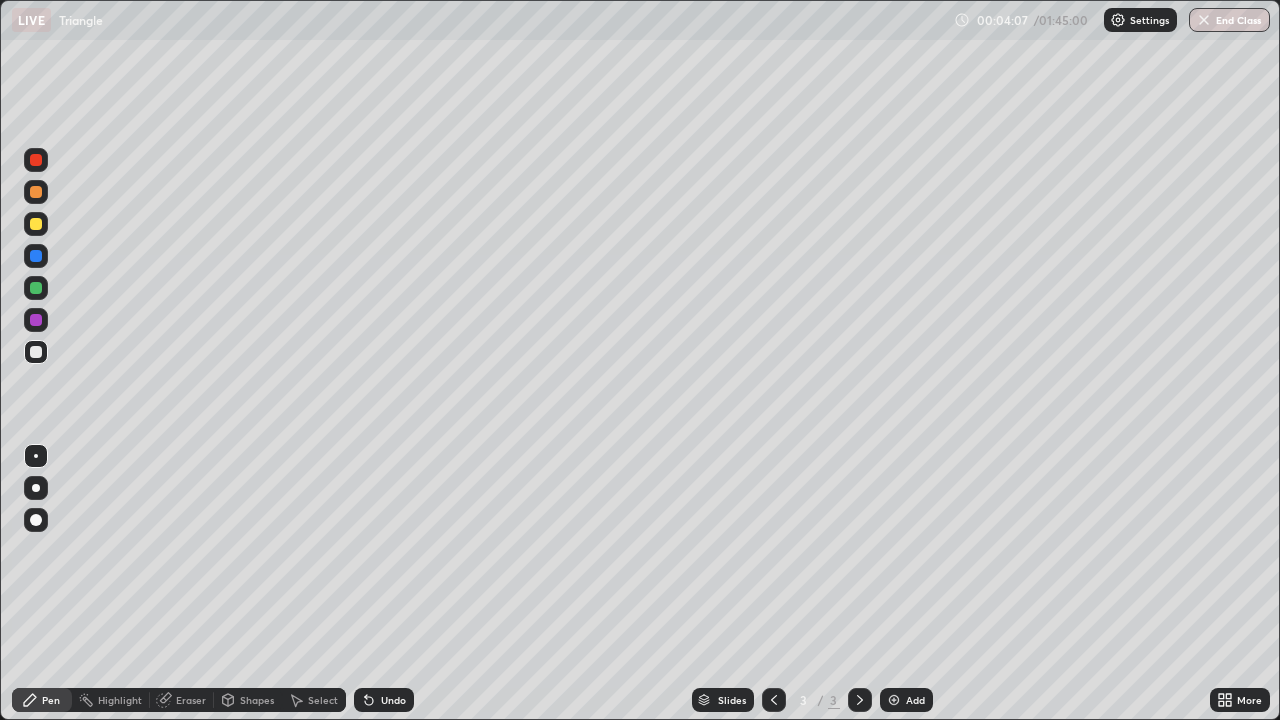 click on "Eraser" at bounding box center [191, 700] 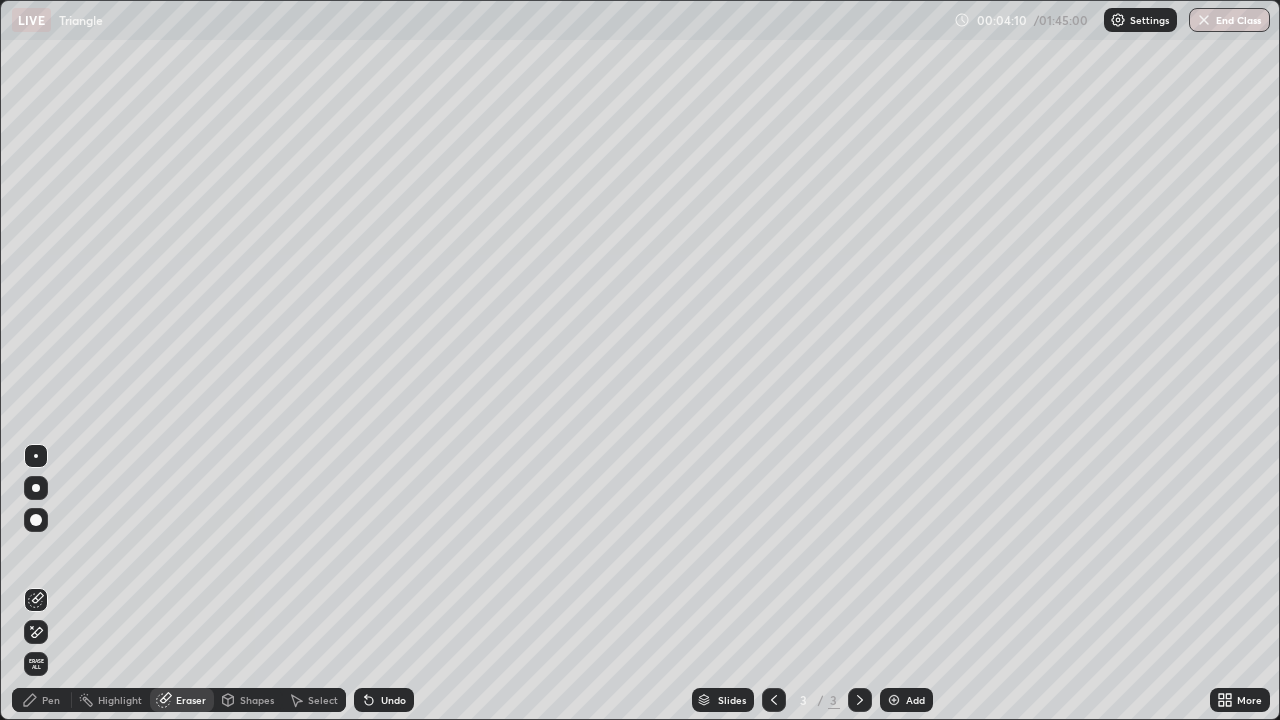 click on "Pen" at bounding box center [51, 700] 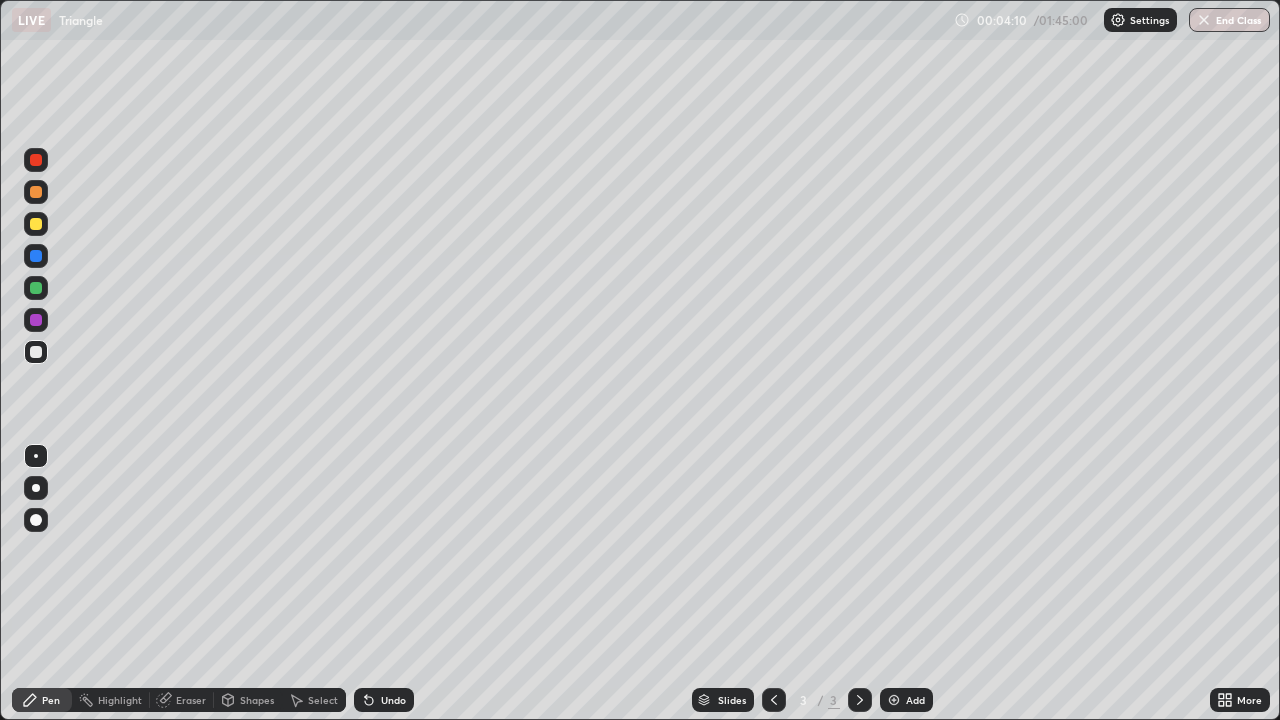 click on "Pen" at bounding box center [51, 700] 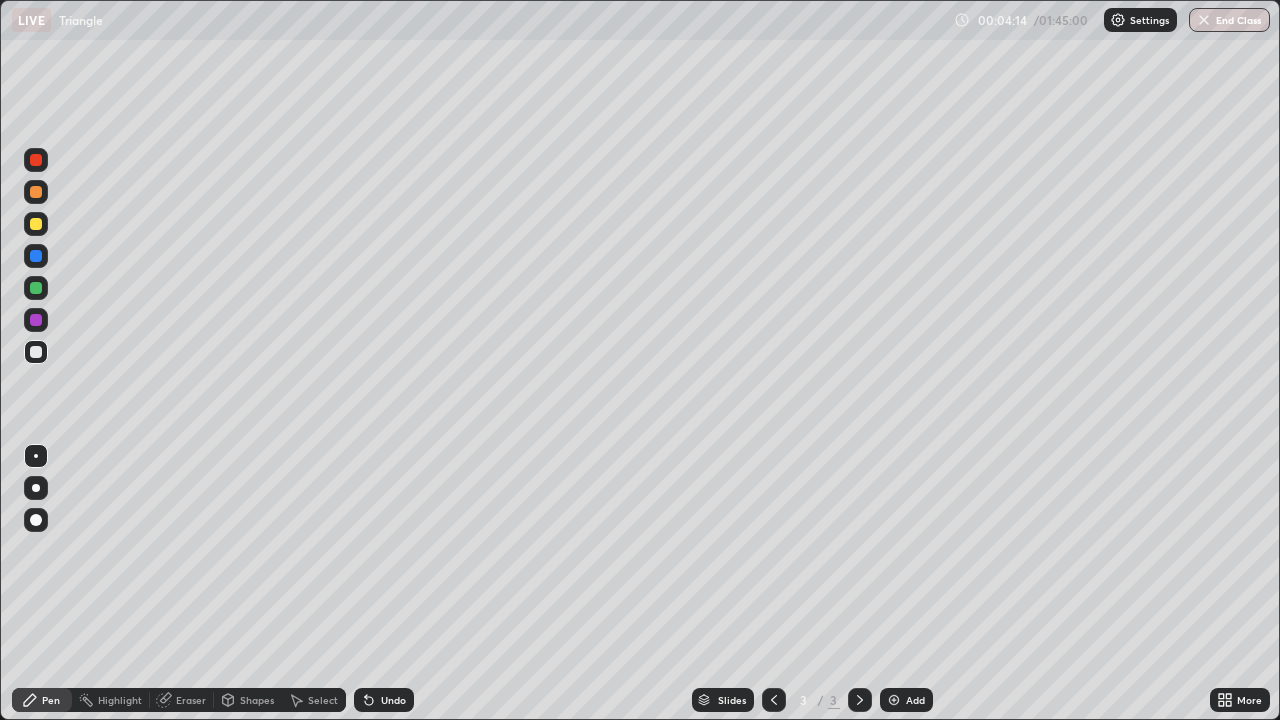 click on "Eraser" at bounding box center (191, 700) 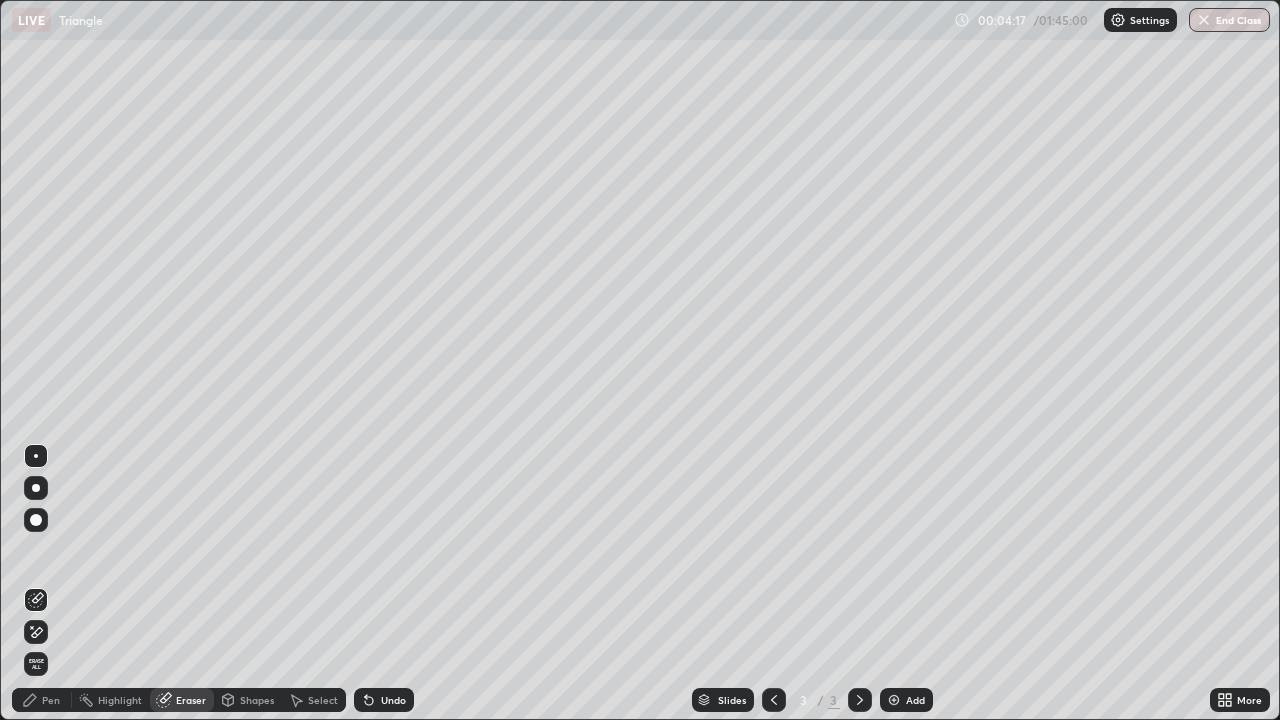click on "Pen" at bounding box center (51, 700) 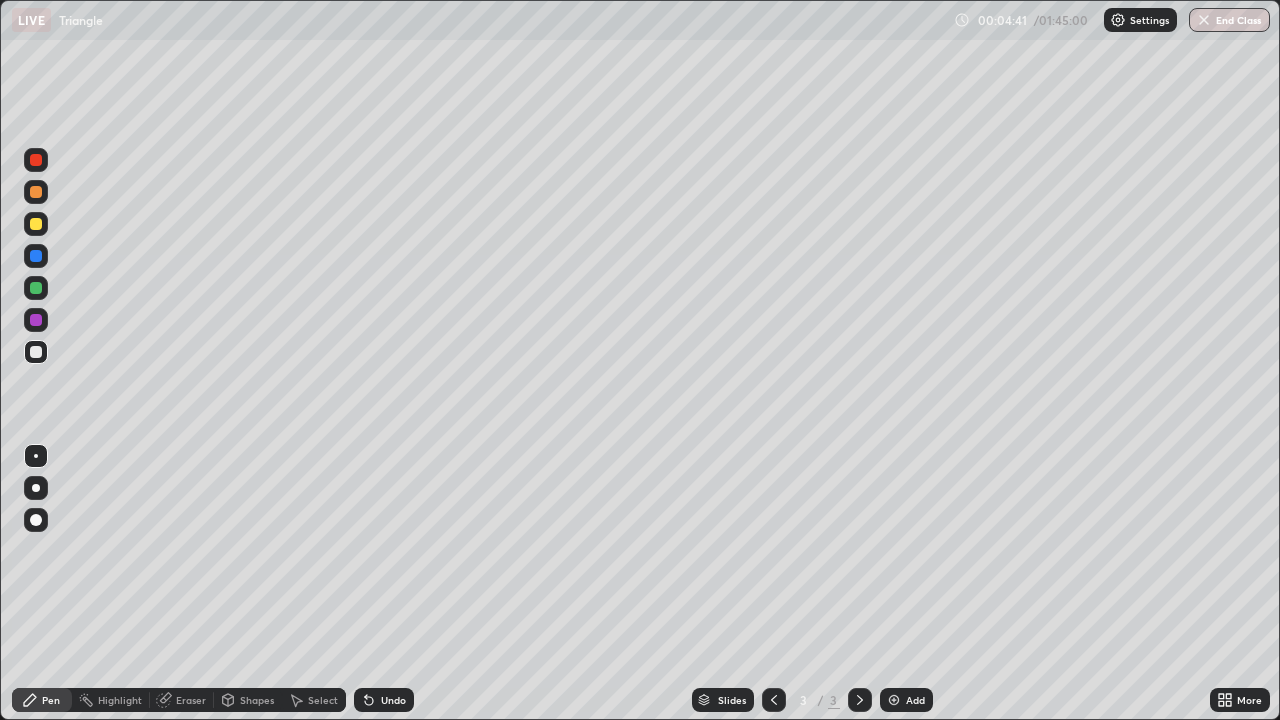 click on "Eraser" at bounding box center (191, 700) 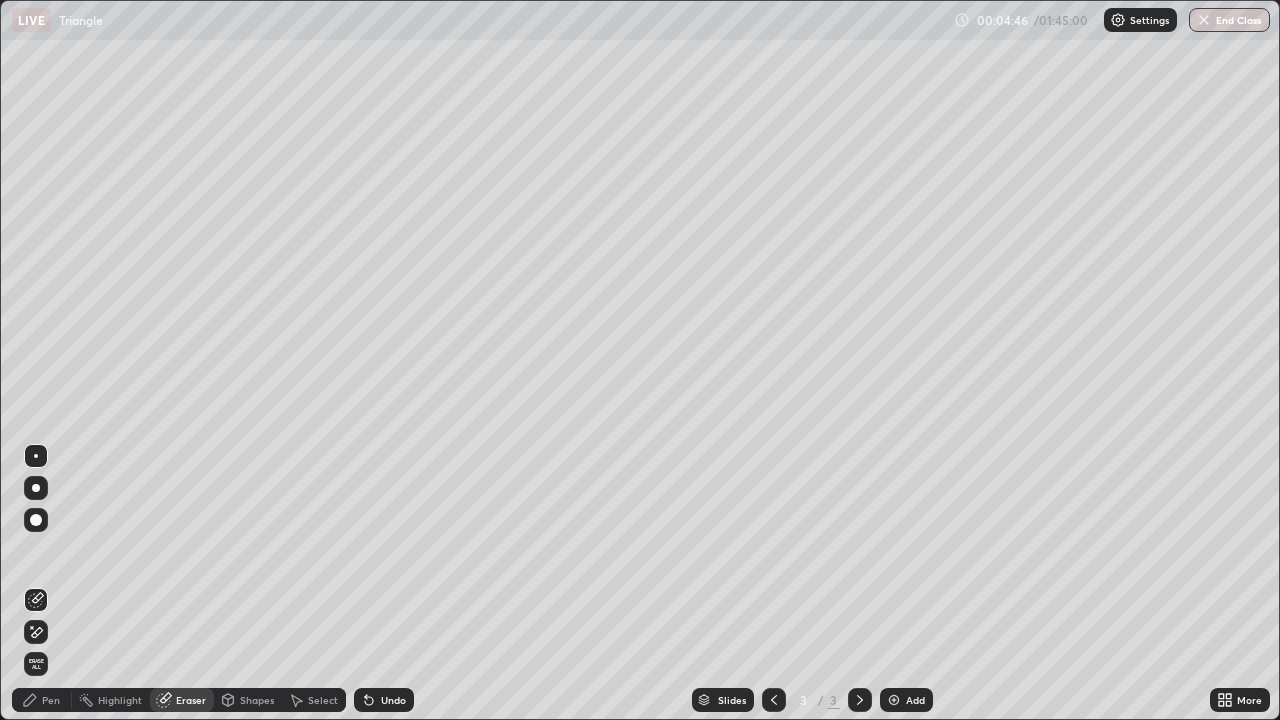 click on "Pen" at bounding box center (51, 700) 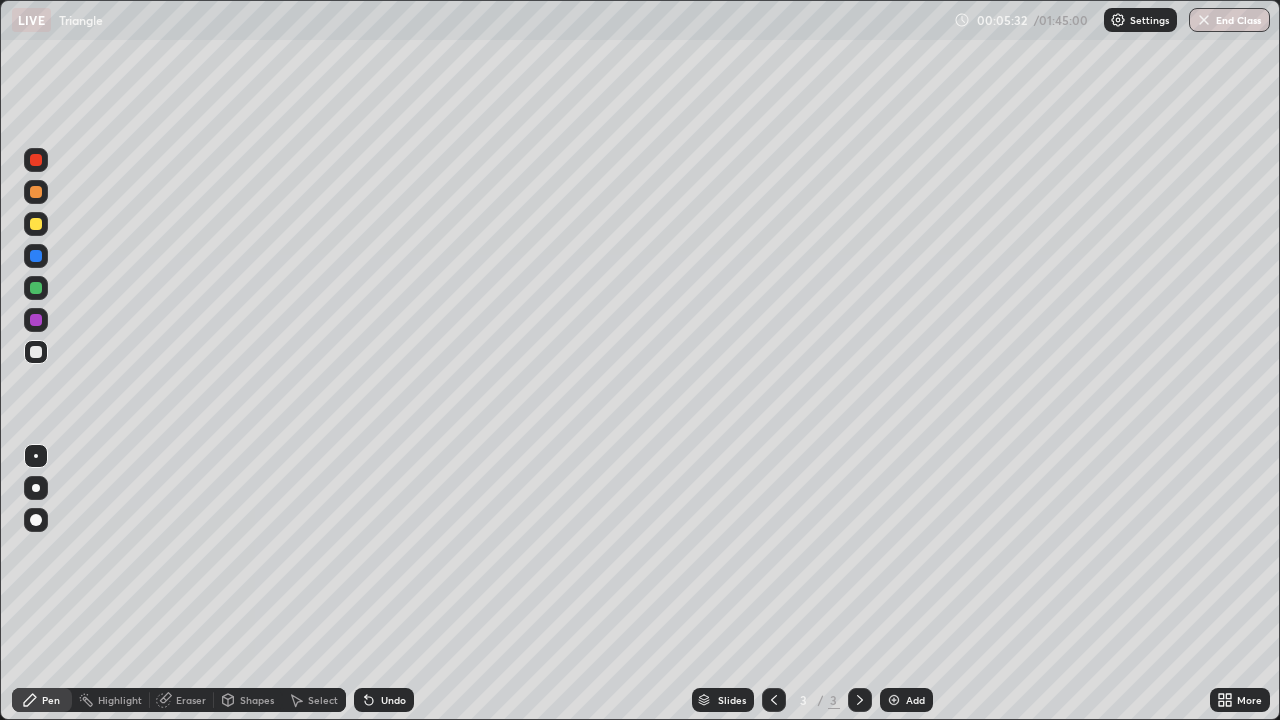 click on "Eraser" at bounding box center (191, 700) 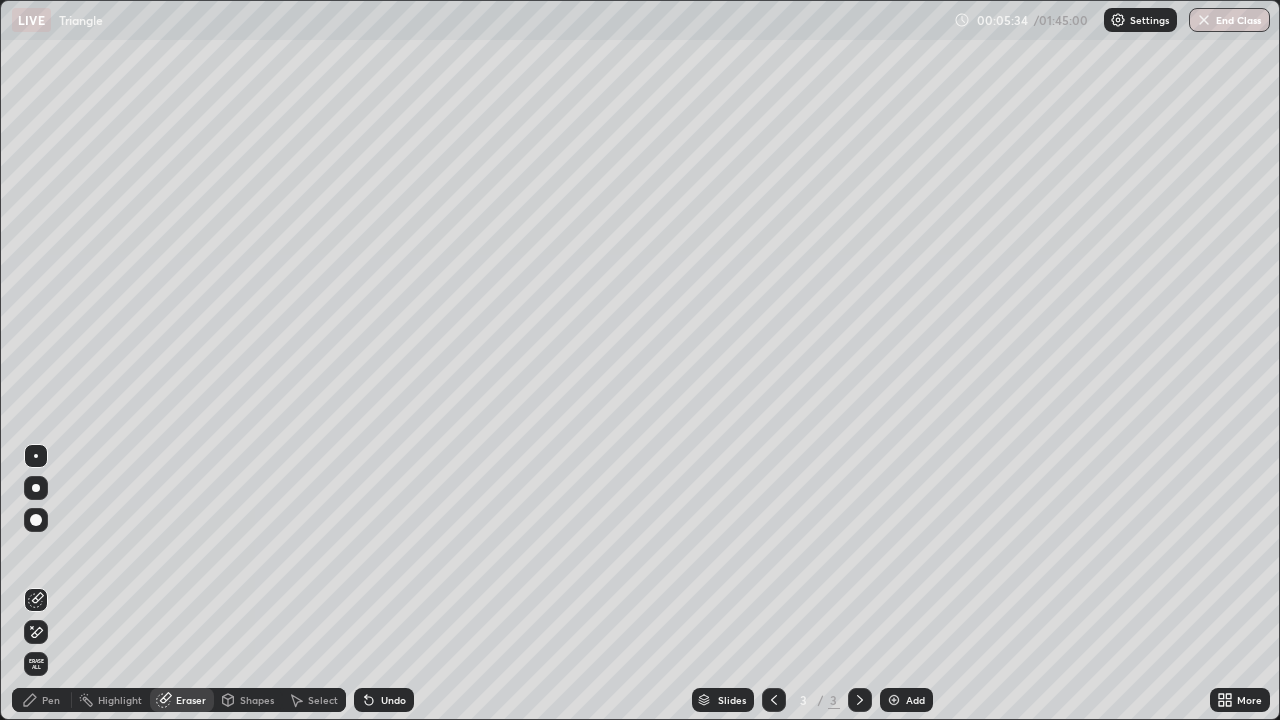 click on "Pen" at bounding box center [51, 700] 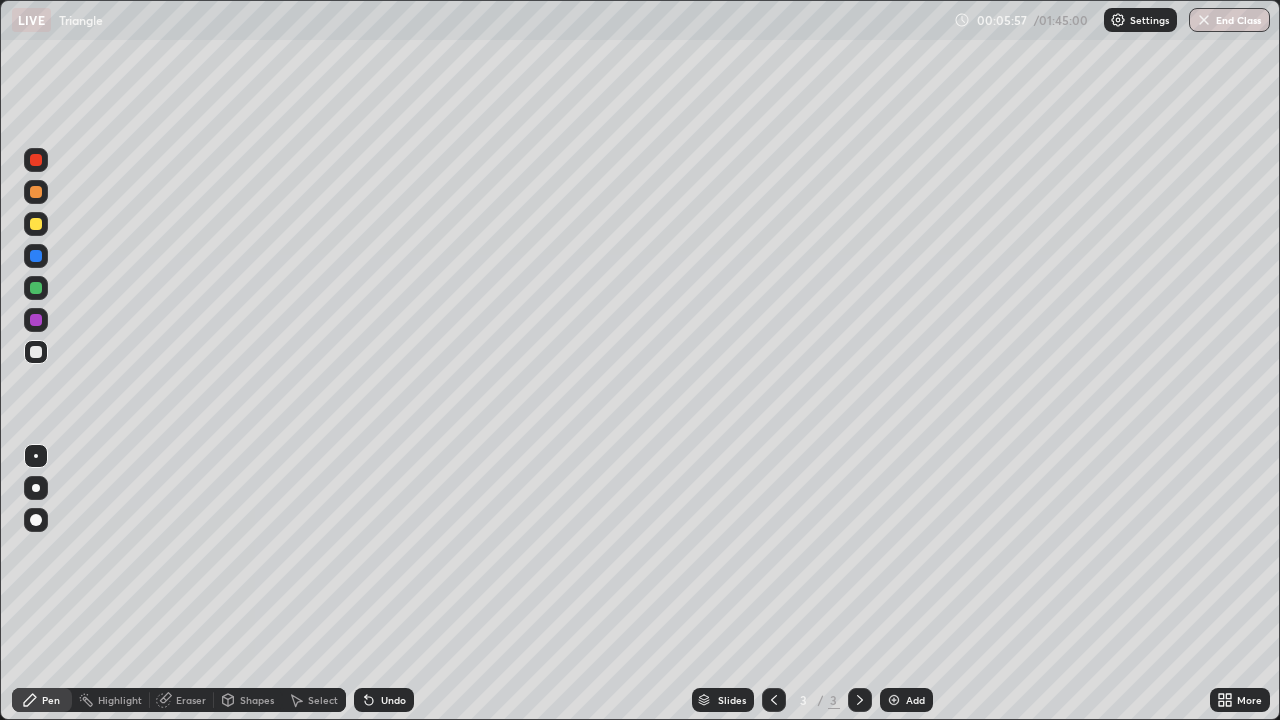 click on "Eraser" at bounding box center (191, 700) 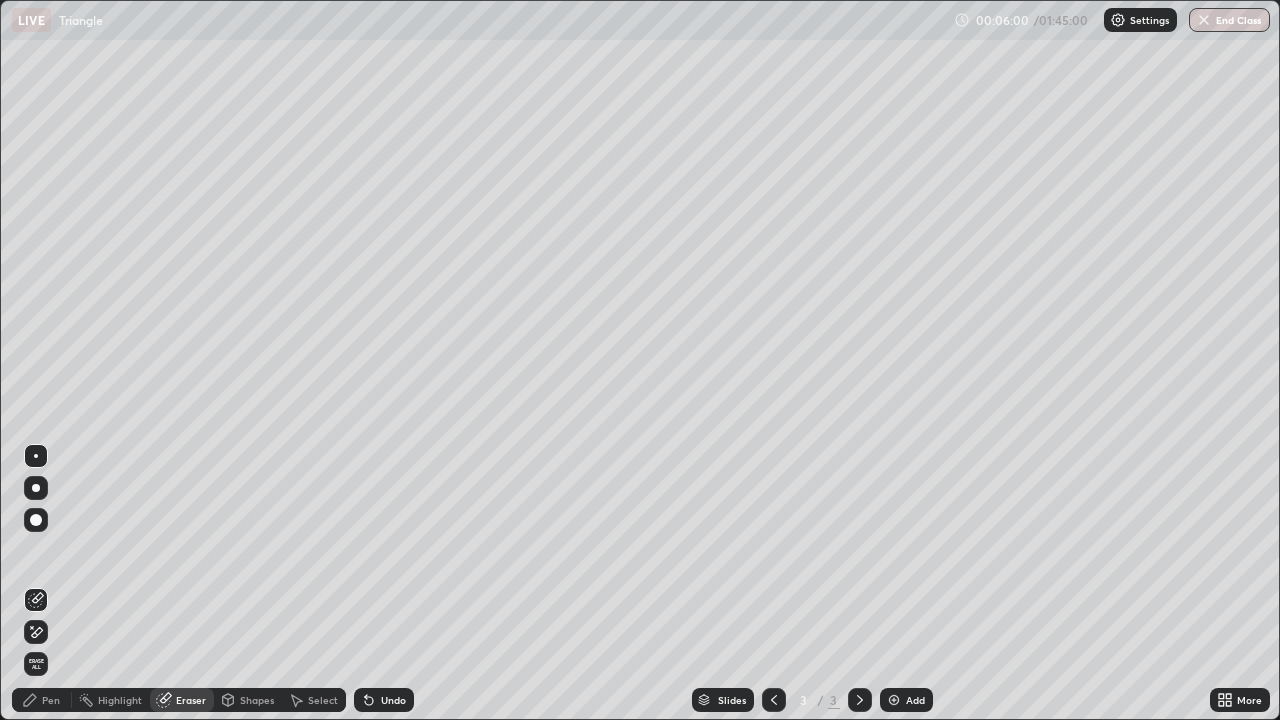 click on "Pen" at bounding box center [42, 700] 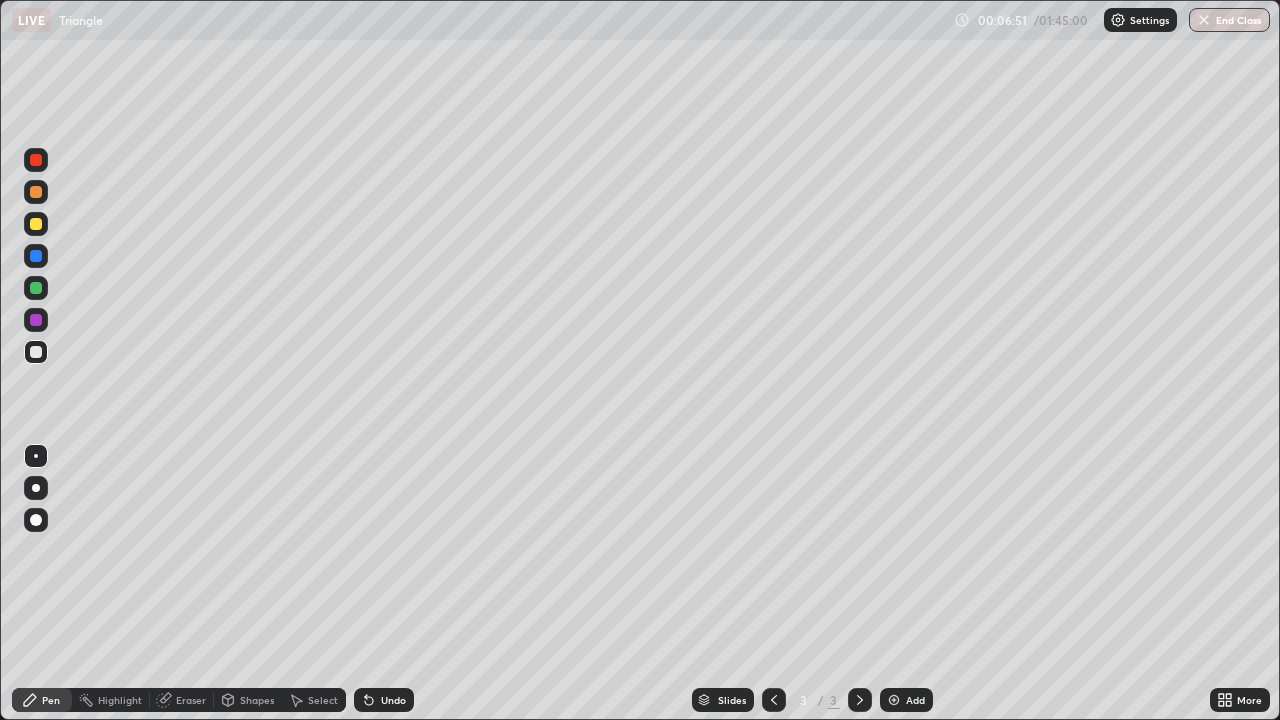 click on "Eraser" at bounding box center (191, 700) 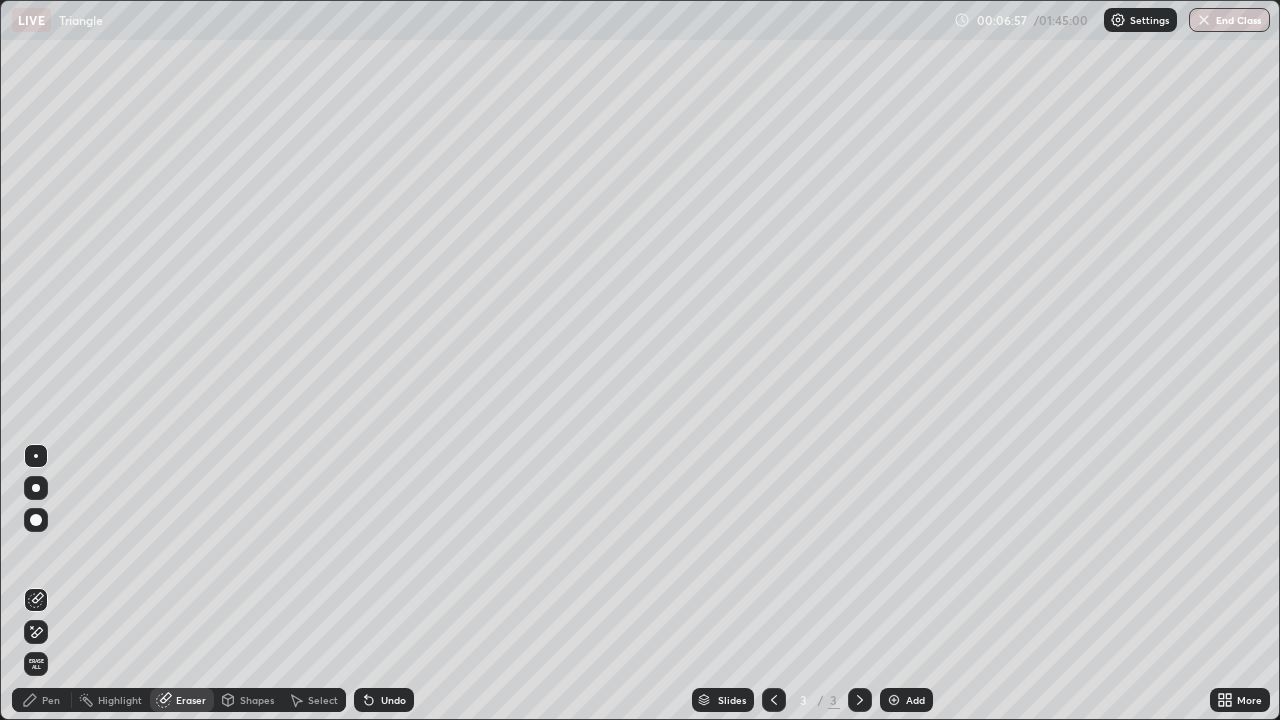 click on "Pen" at bounding box center [51, 700] 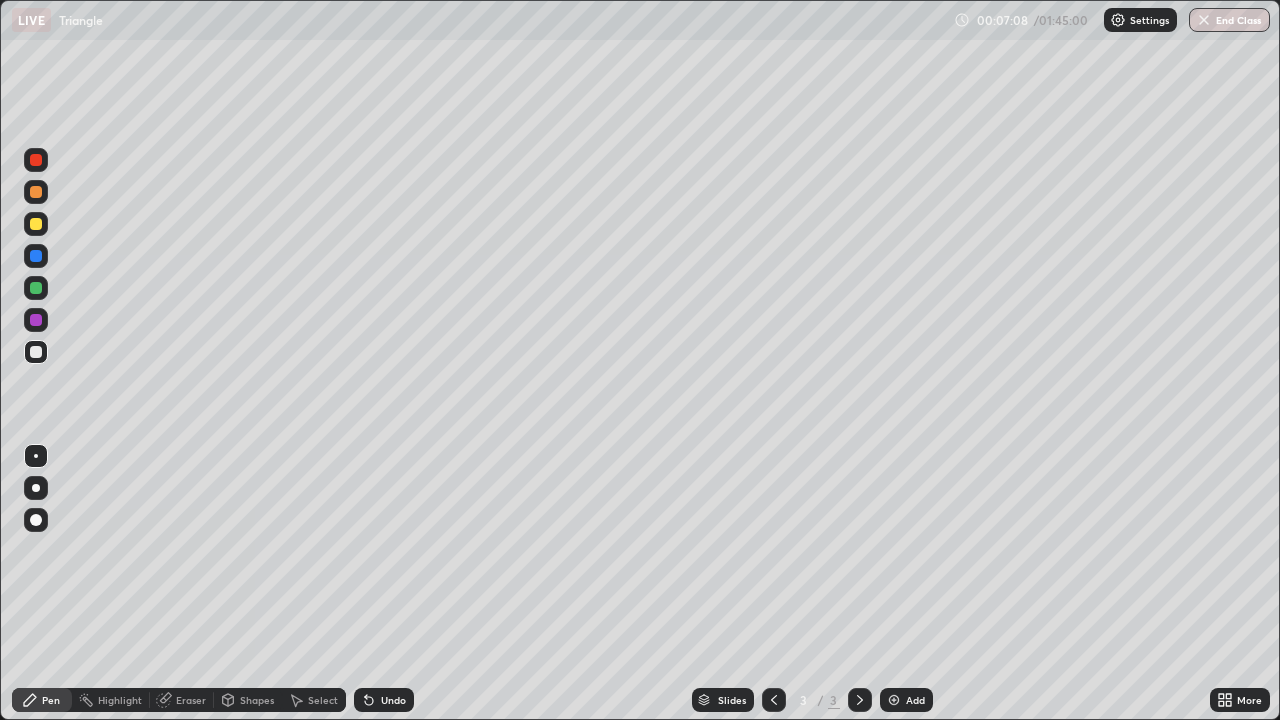 click on "Eraser" at bounding box center [191, 700] 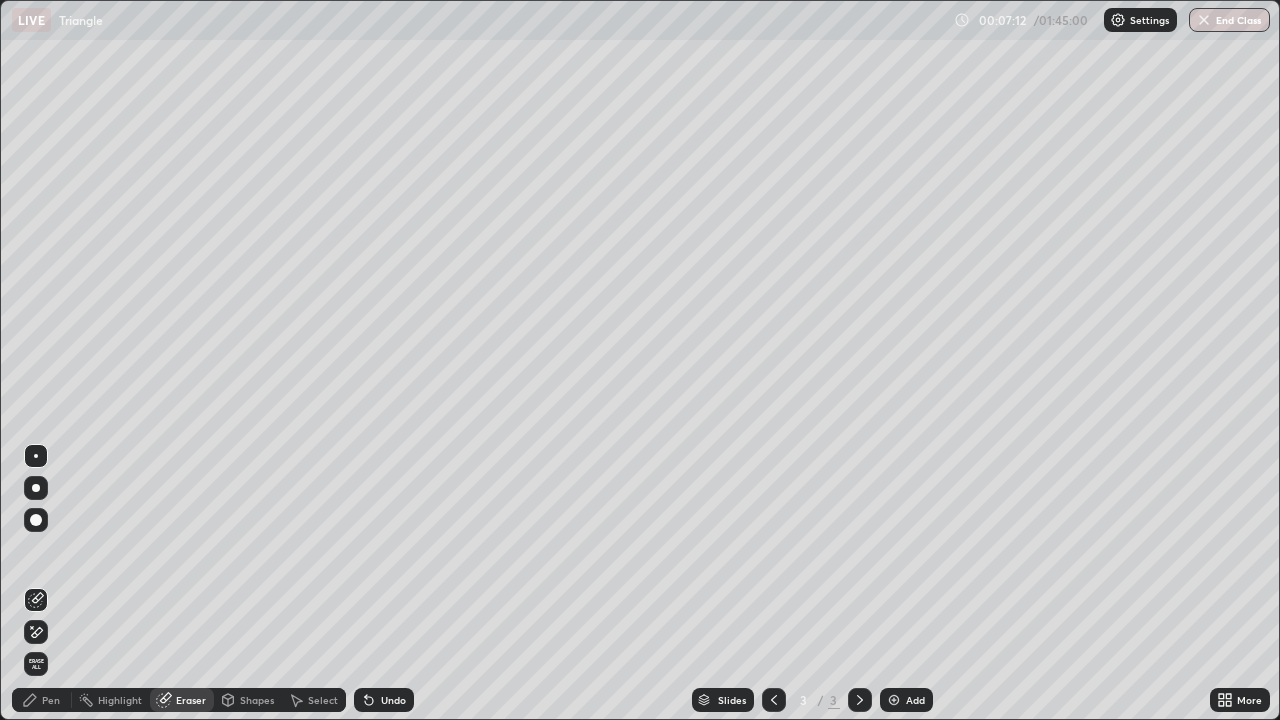 click on "Pen" at bounding box center (51, 700) 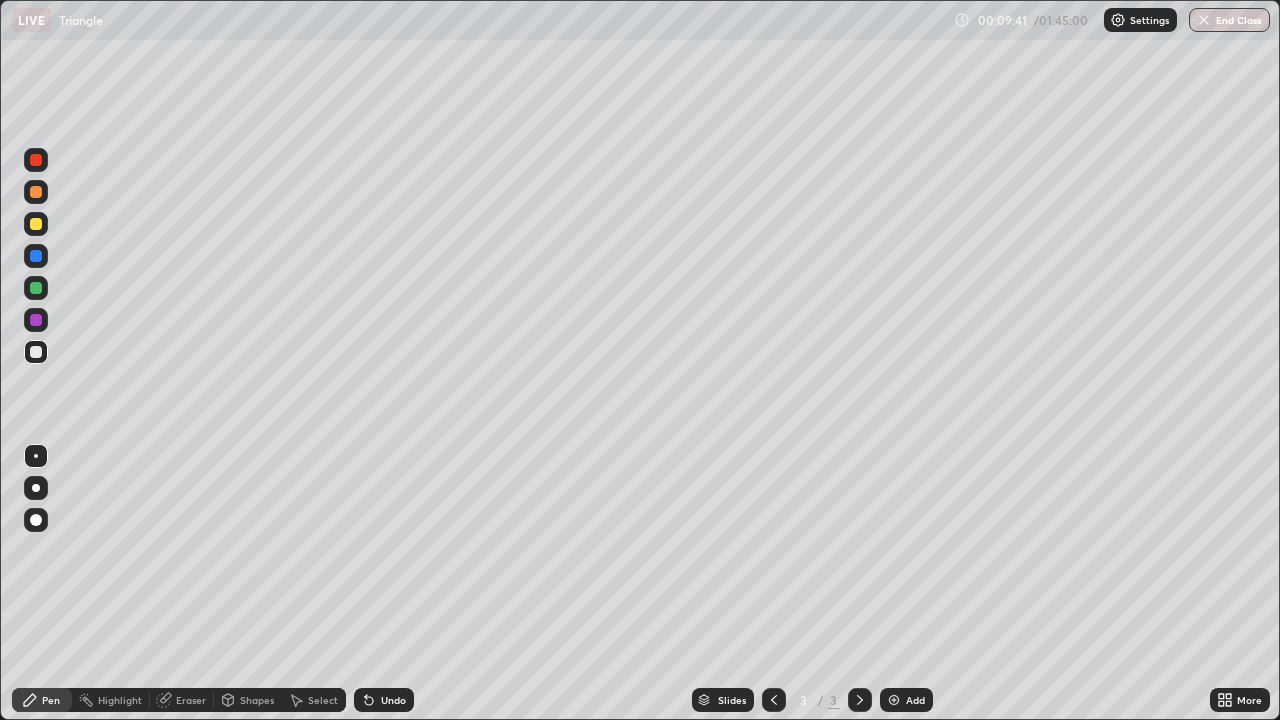 click on "Eraser" at bounding box center (191, 700) 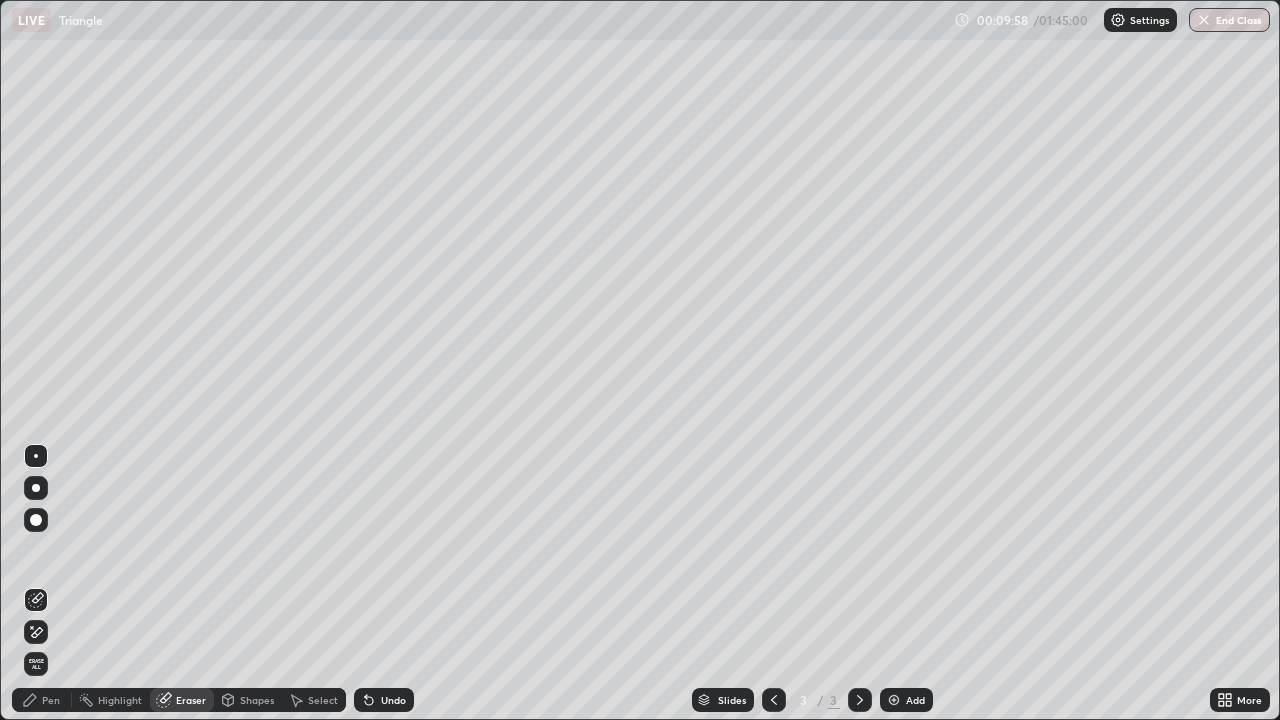 click on "Pen" at bounding box center [51, 700] 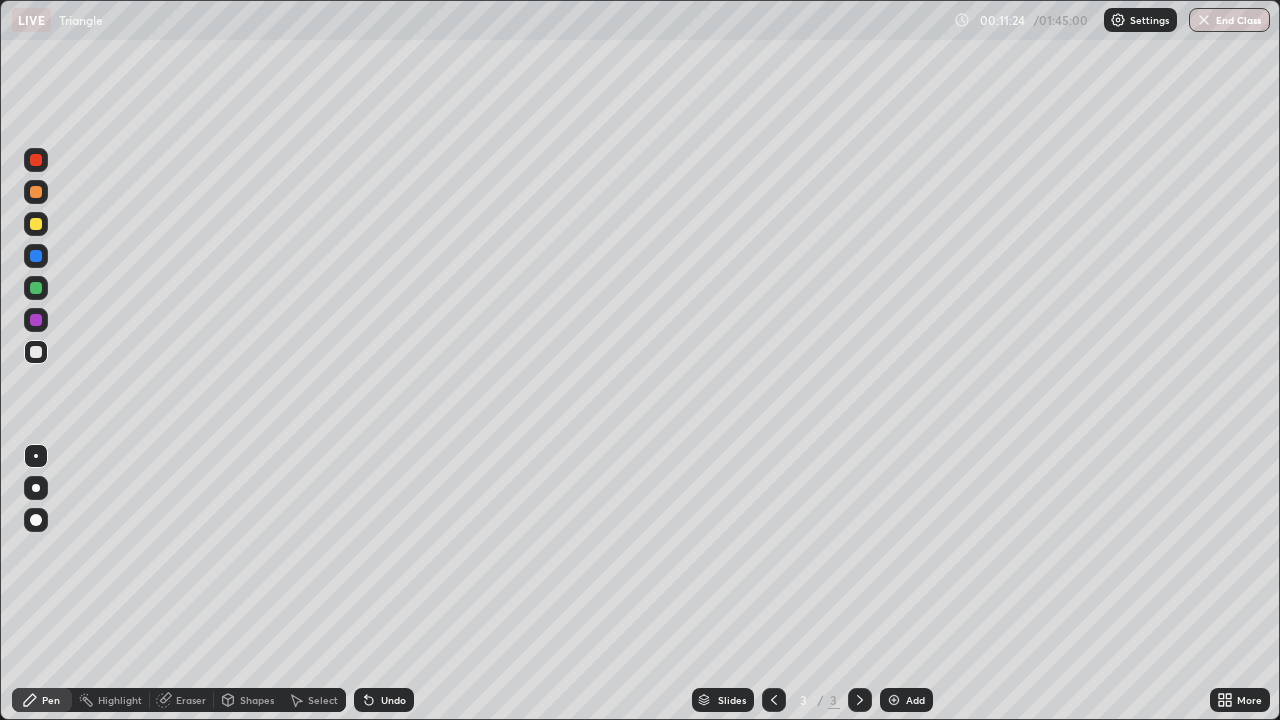 click on "Eraser" at bounding box center (191, 700) 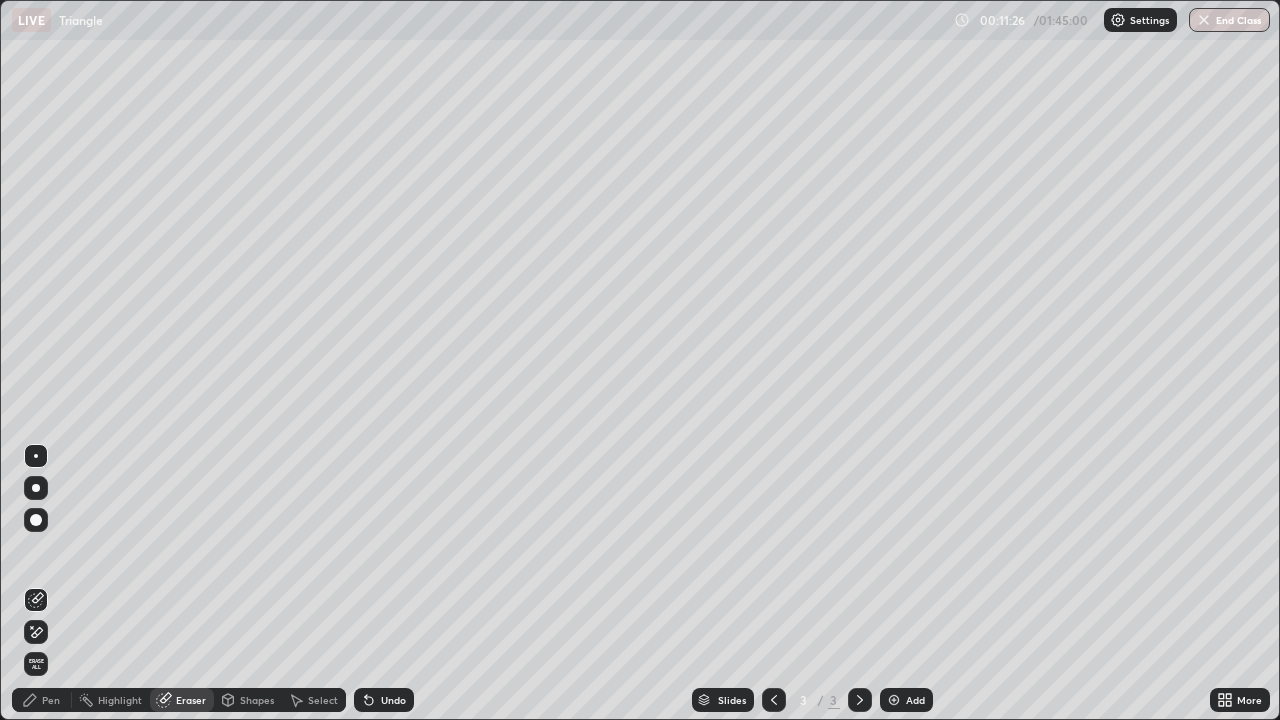 click on "Pen" at bounding box center [51, 700] 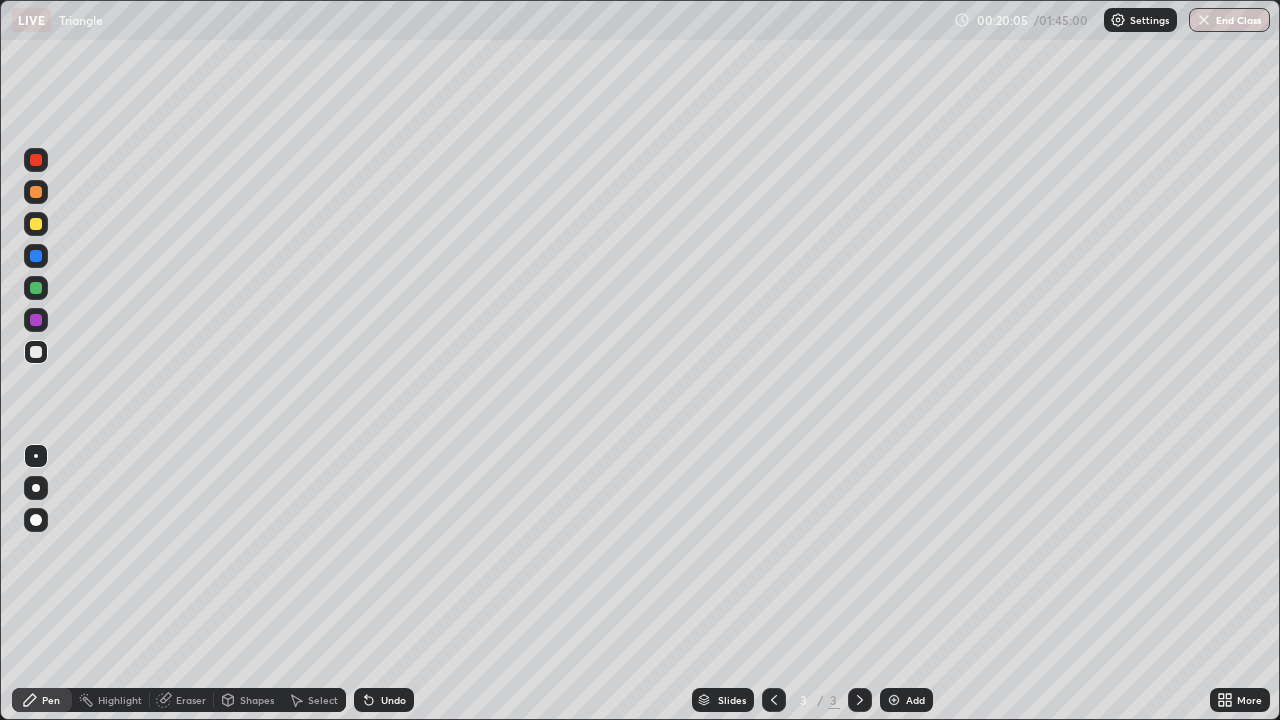 click on "Add" at bounding box center (906, 700) 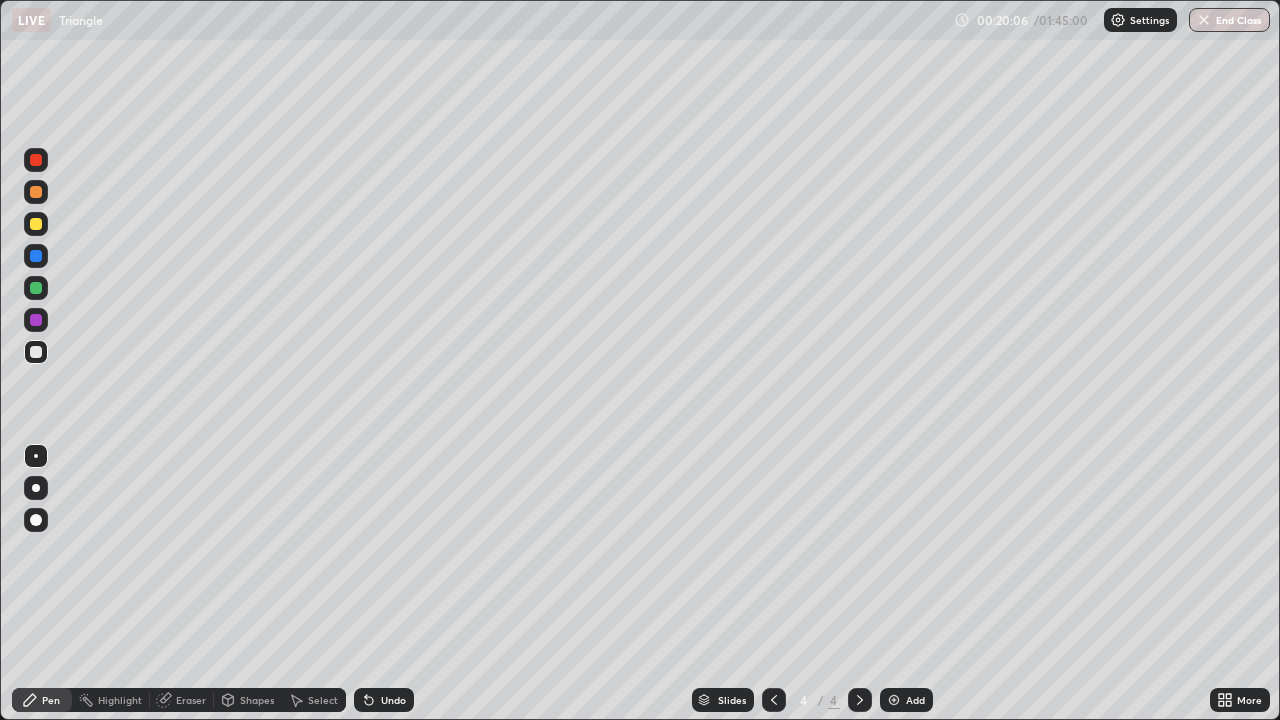 click on "Shapes" at bounding box center [257, 700] 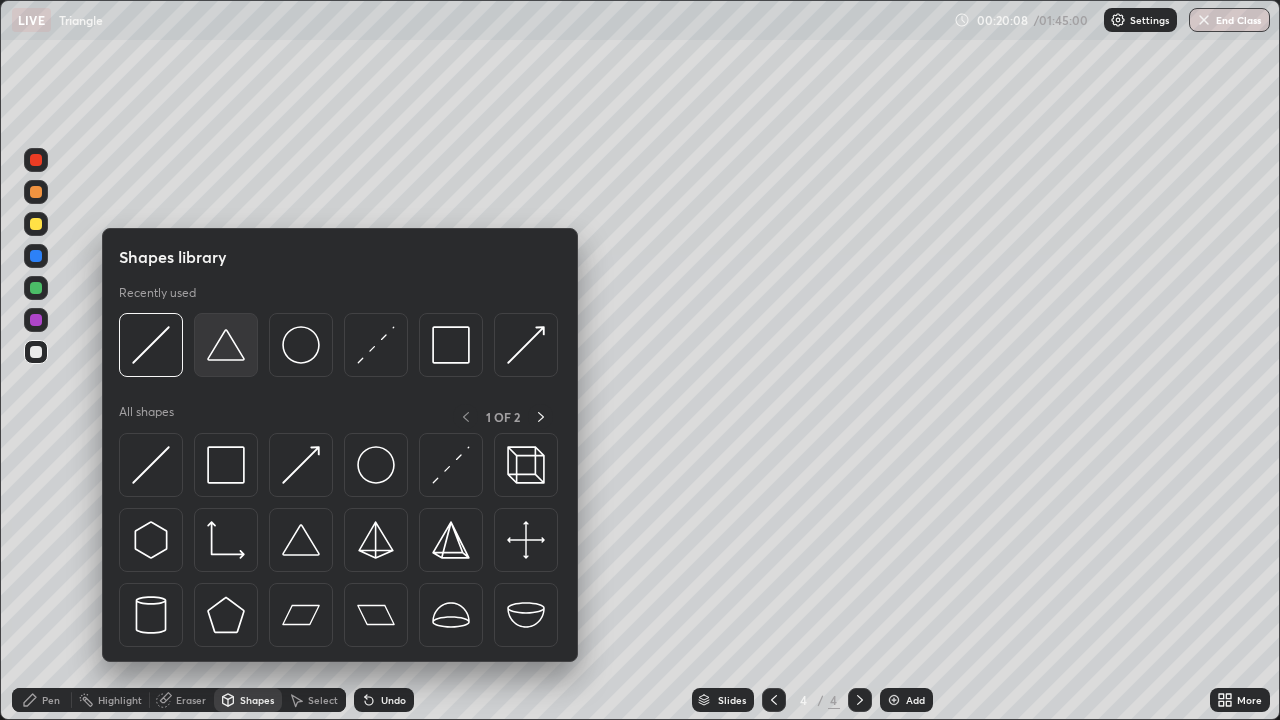 click at bounding box center (226, 345) 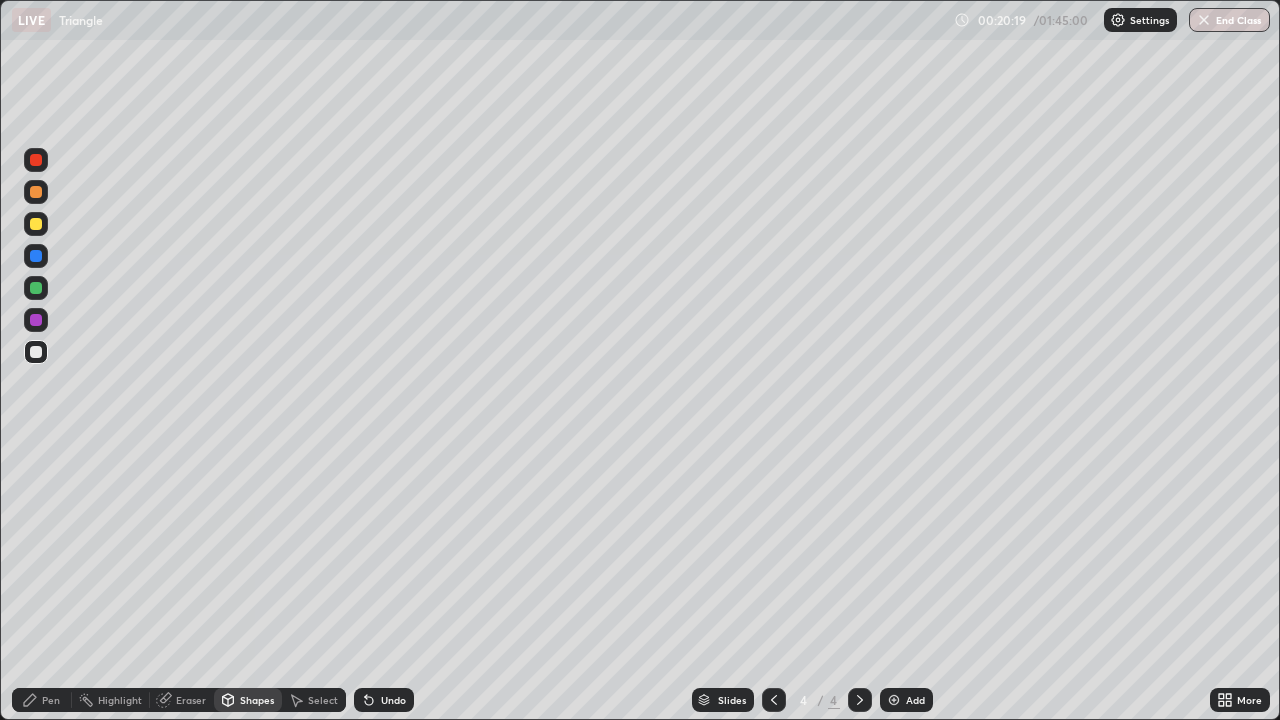 click on "Add" at bounding box center (915, 700) 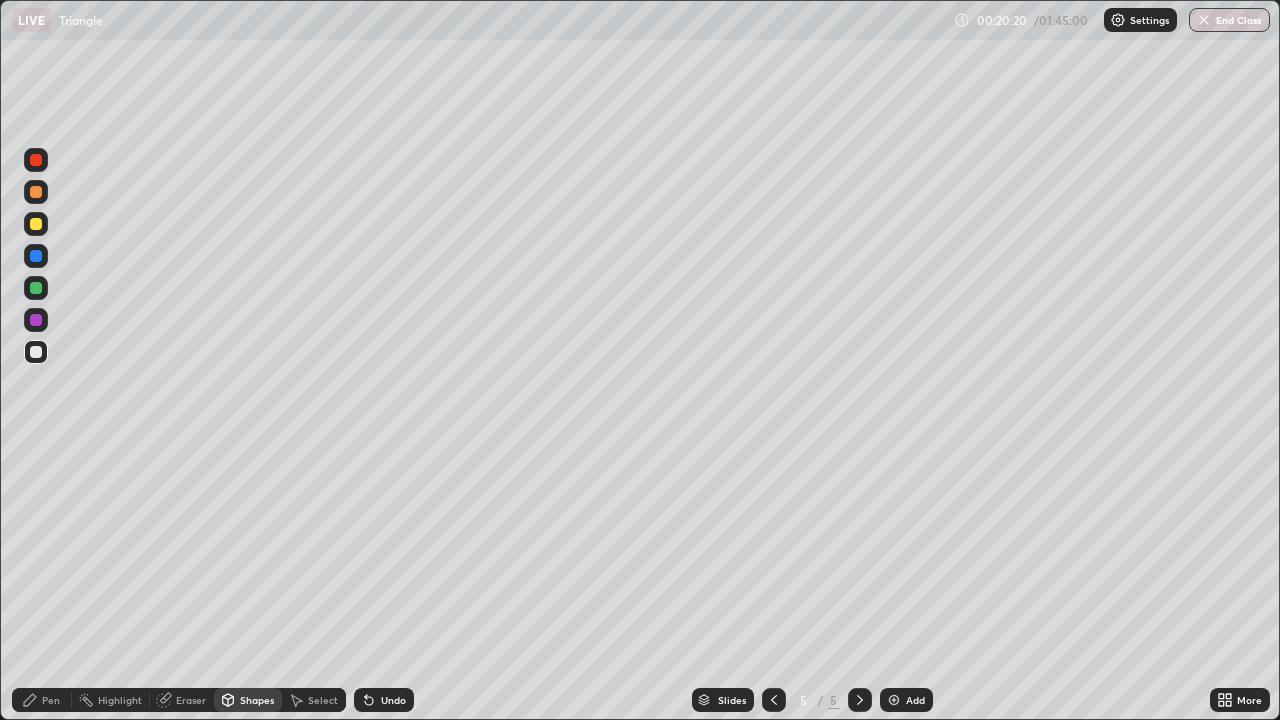 click on "Pen" at bounding box center (51, 700) 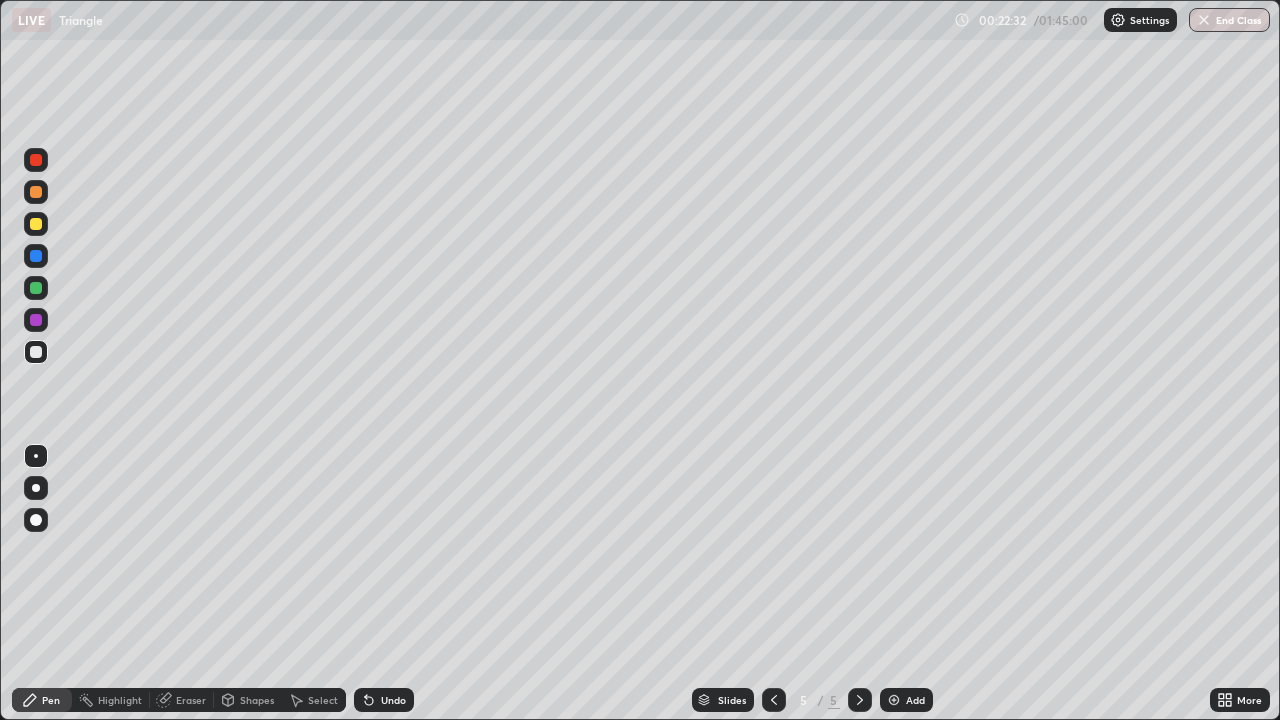 click at bounding box center [36, 320] 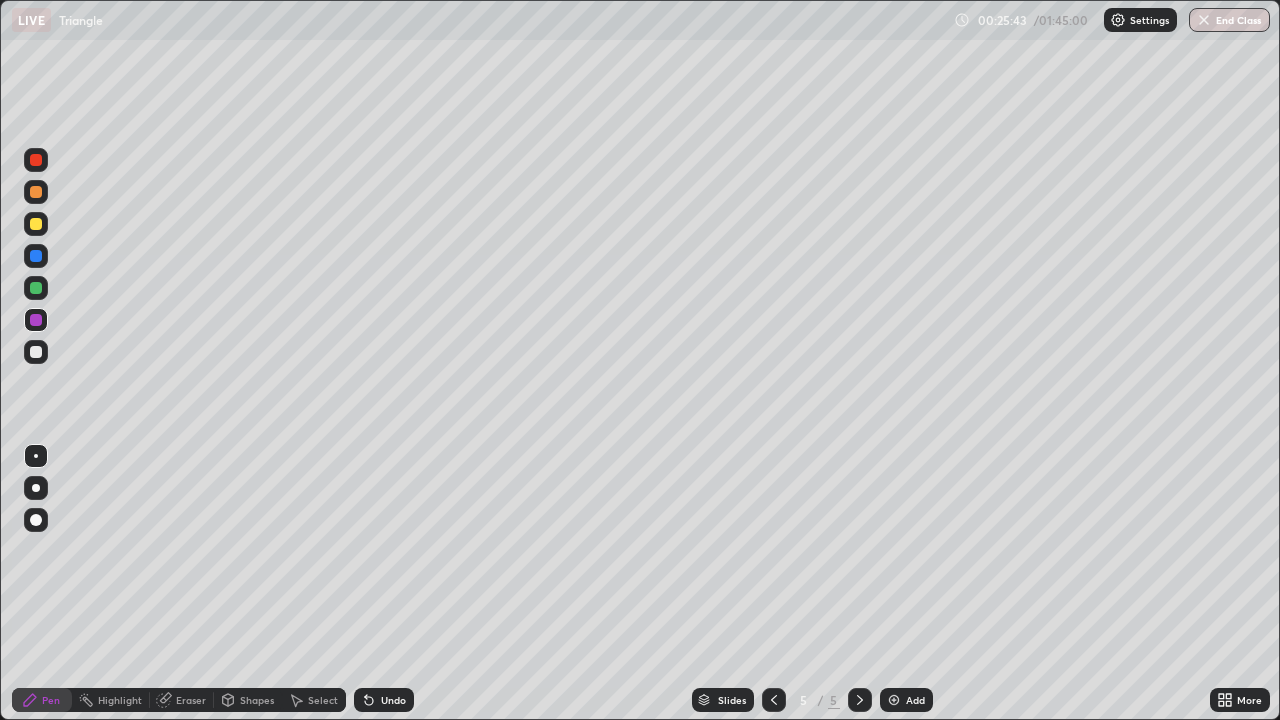 click on "Add" at bounding box center [906, 700] 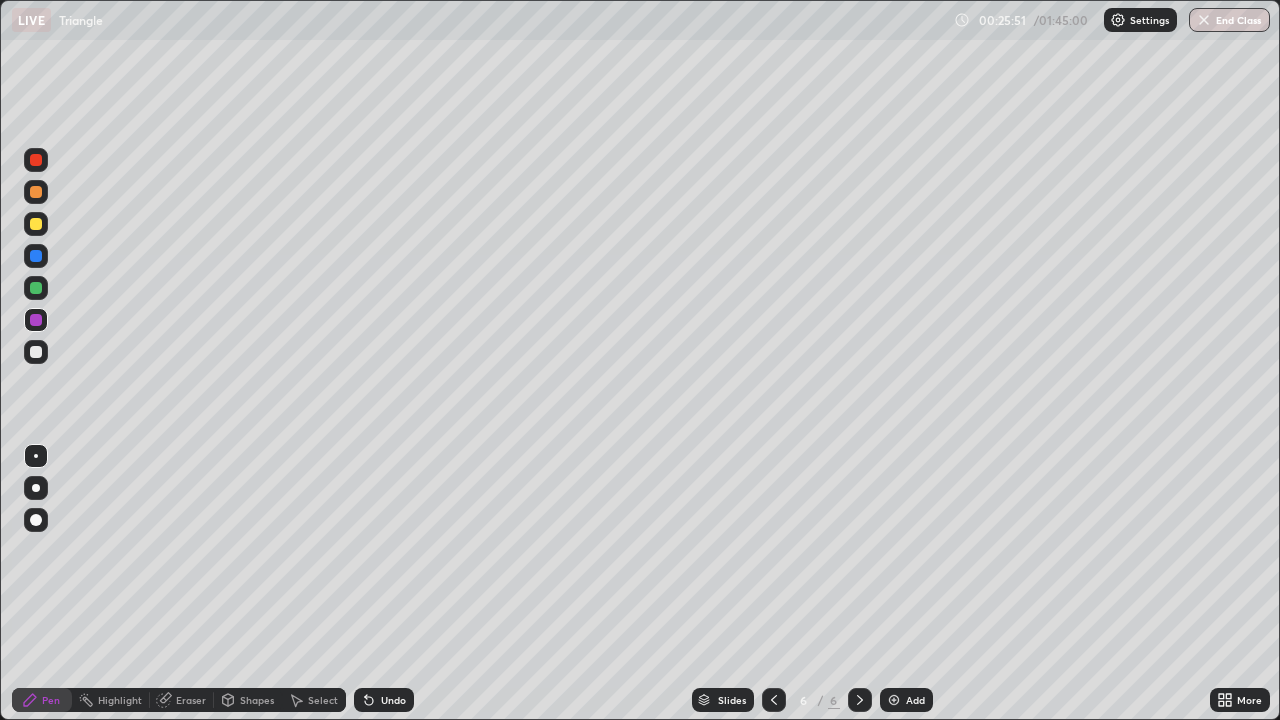 click at bounding box center (36, 352) 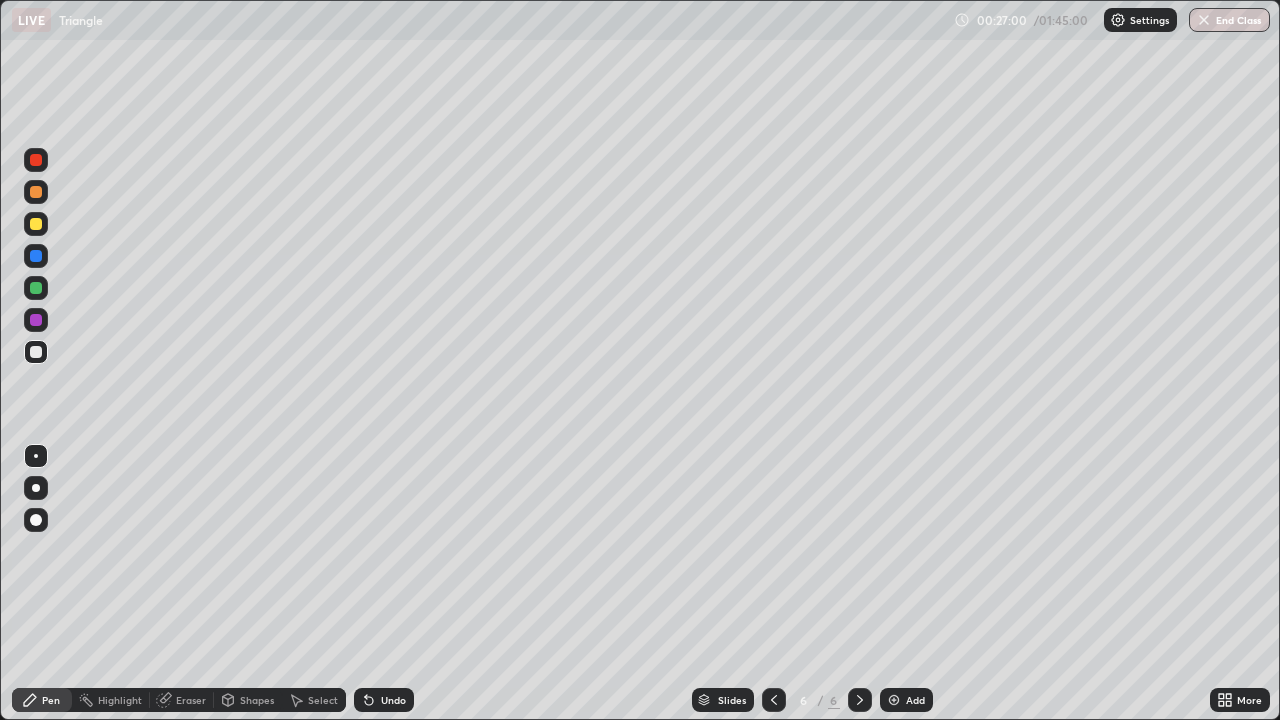 click on "Add" at bounding box center [906, 700] 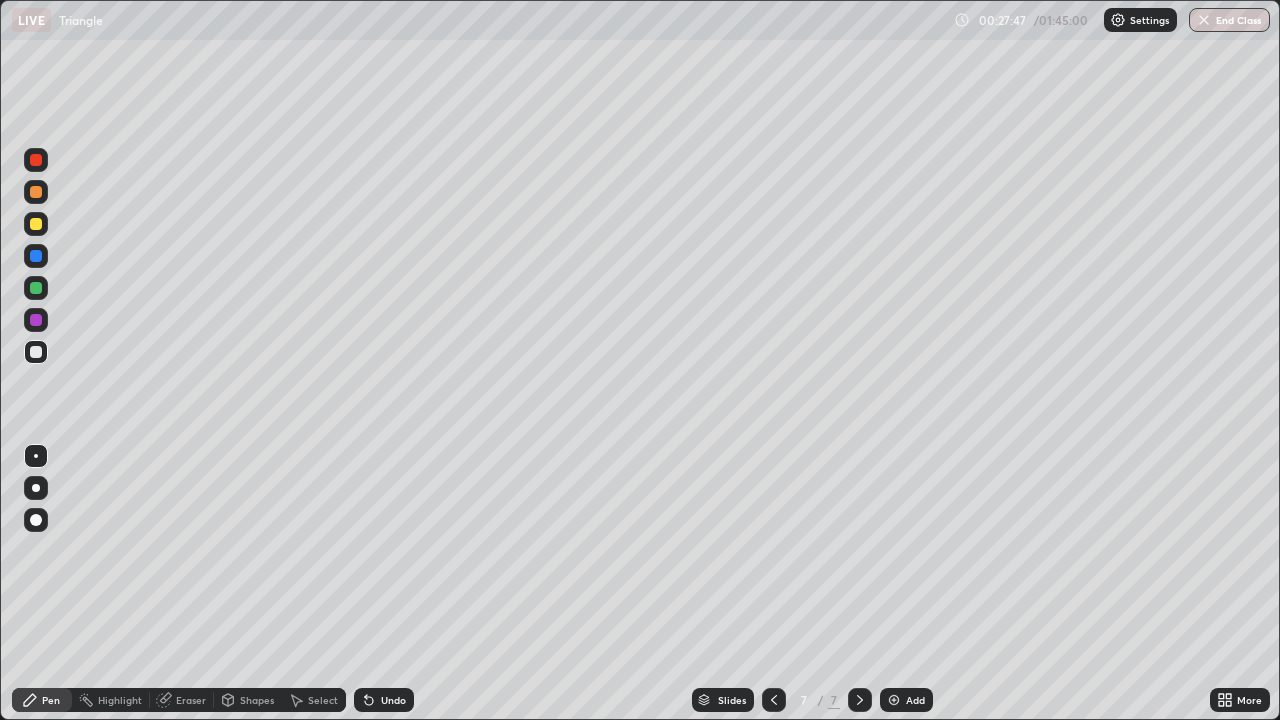 click 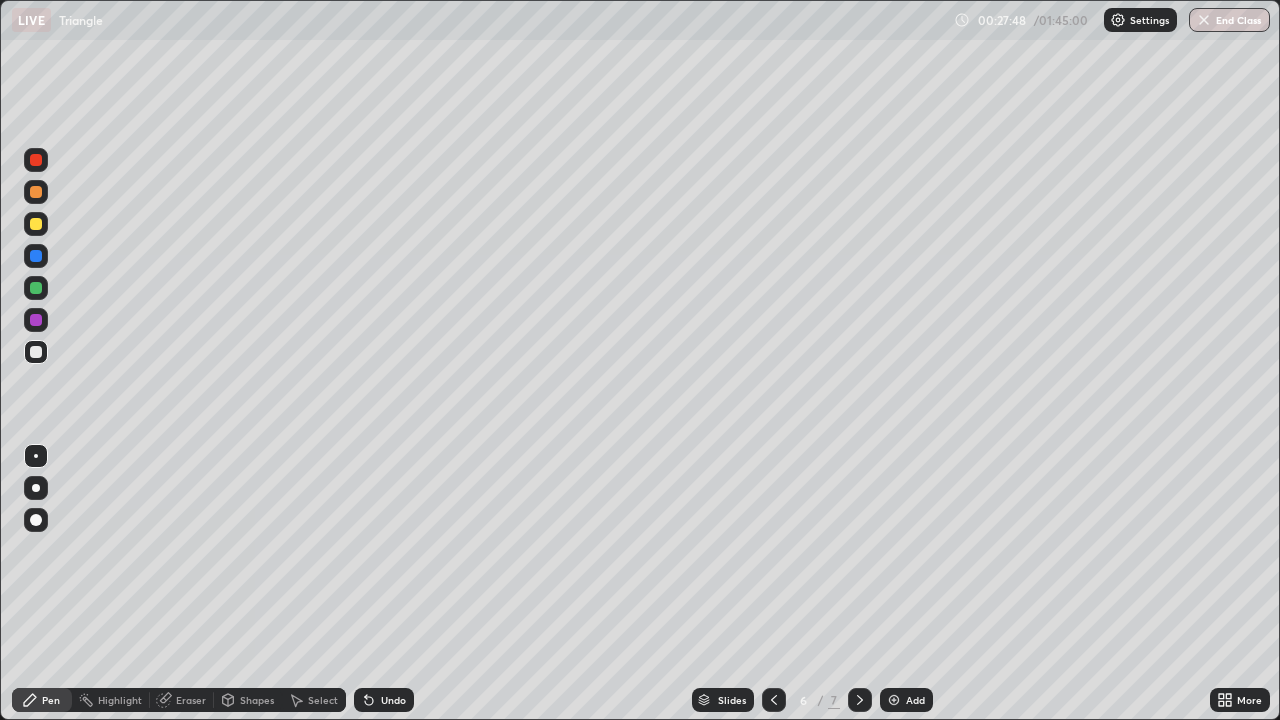 click 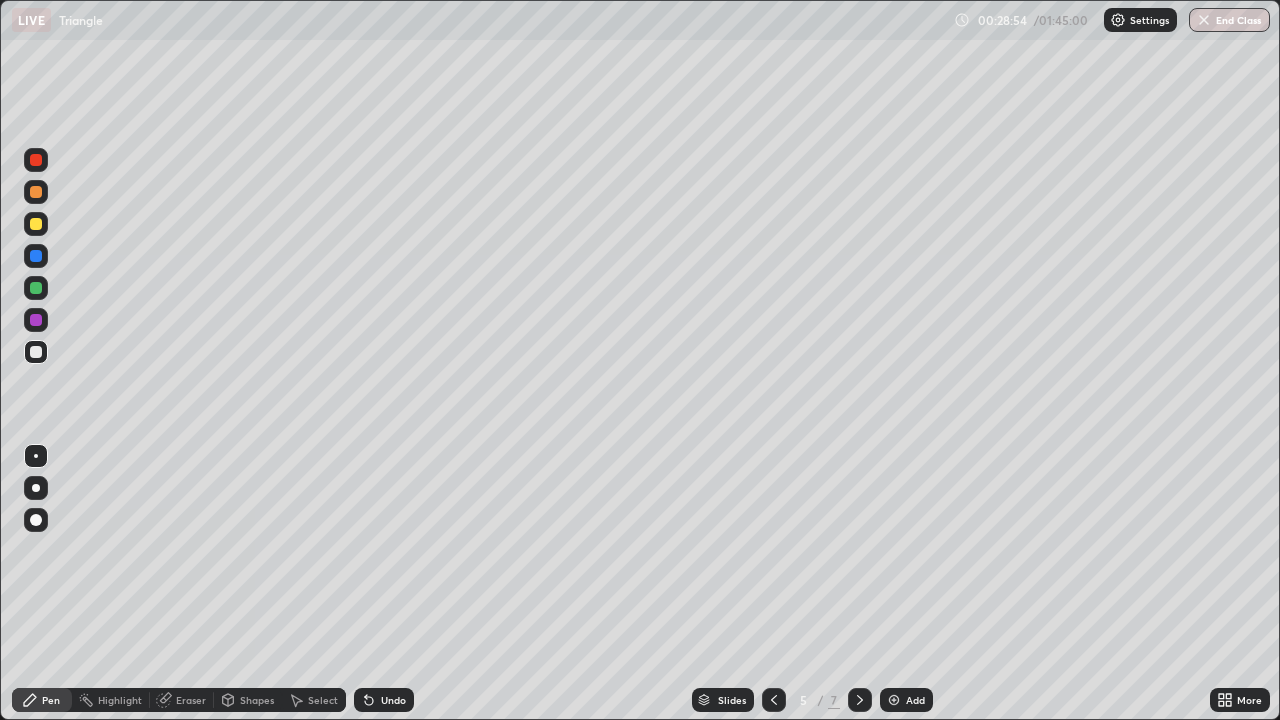 click on "Add" at bounding box center (915, 700) 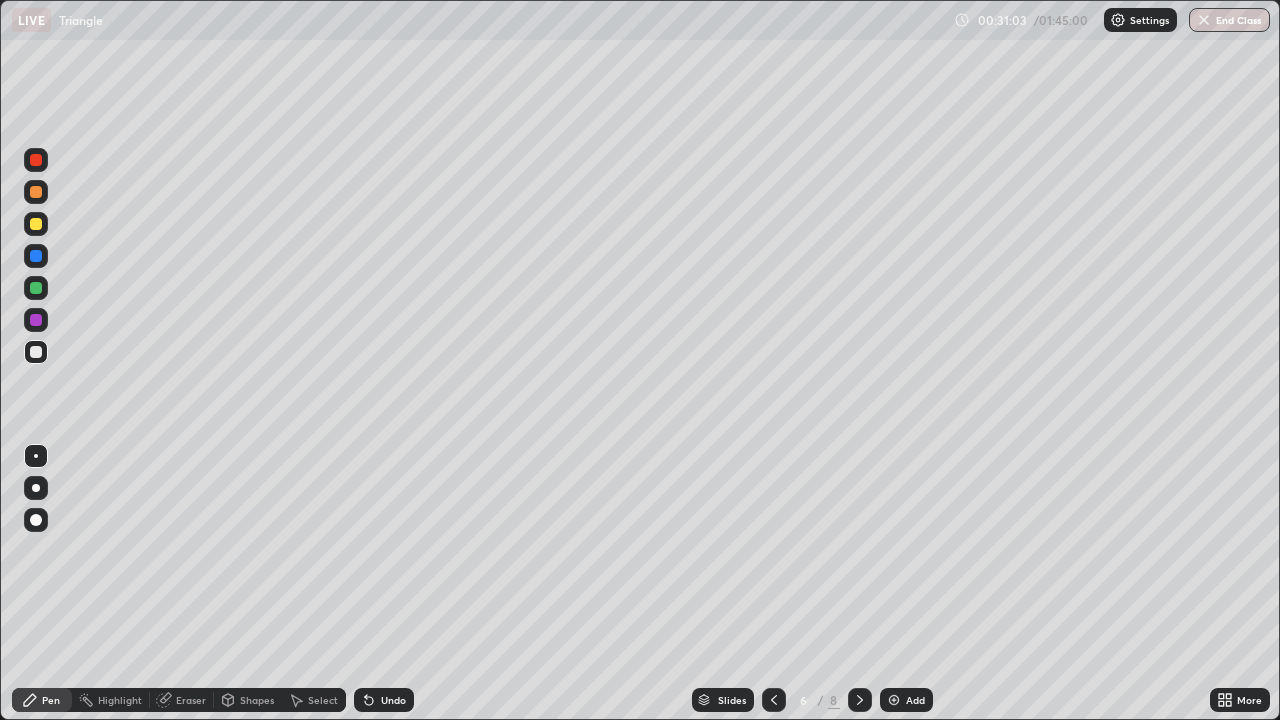 click at bounding box center [860, 700] 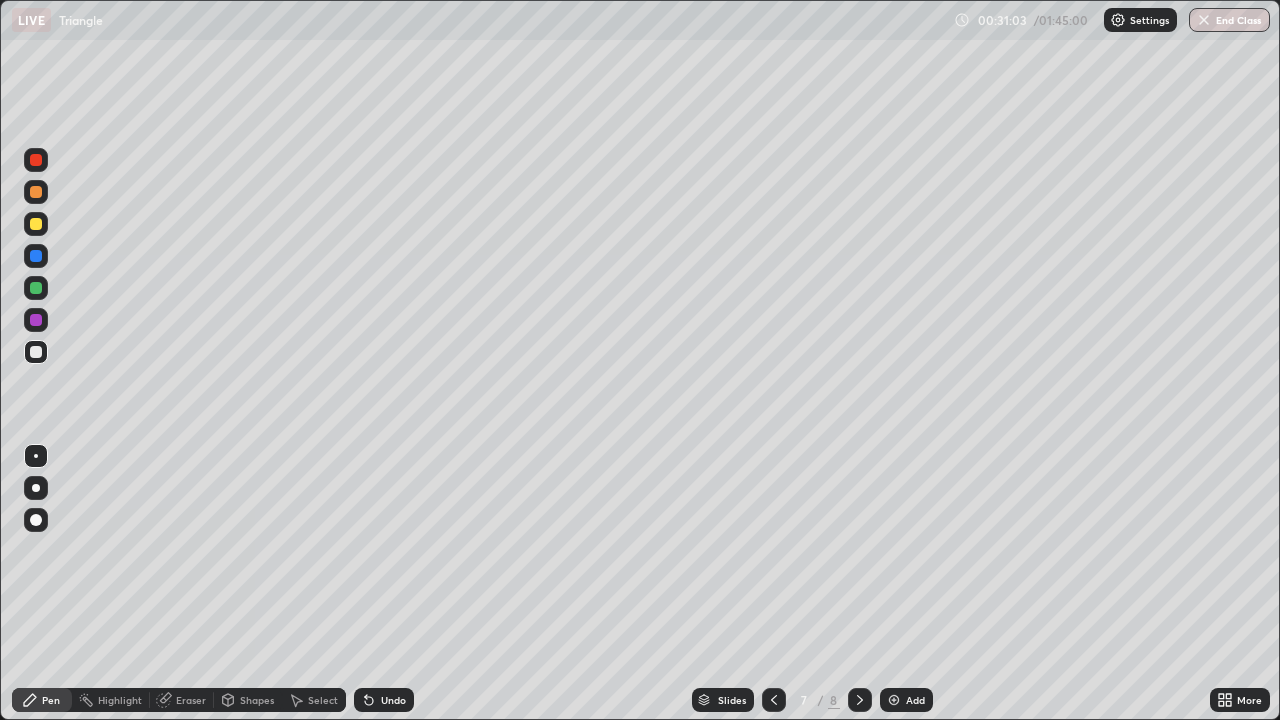 click 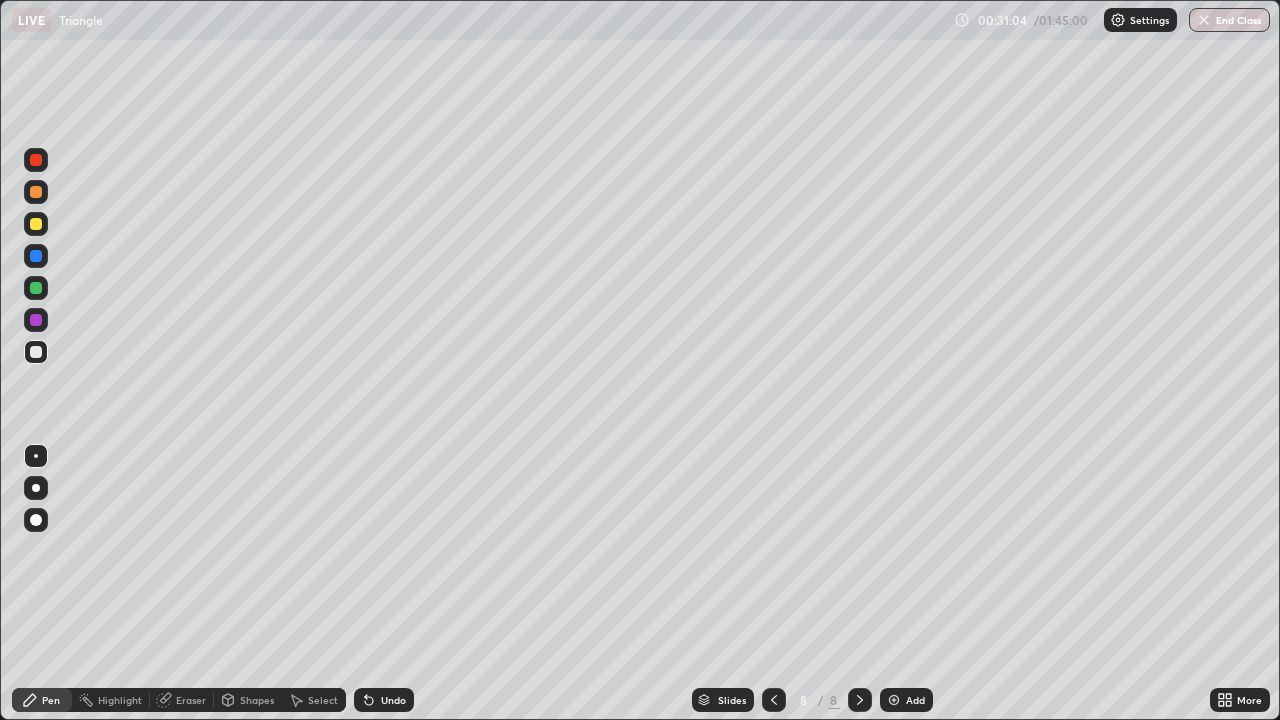 click on "Add" at bounding box center (906, 700) 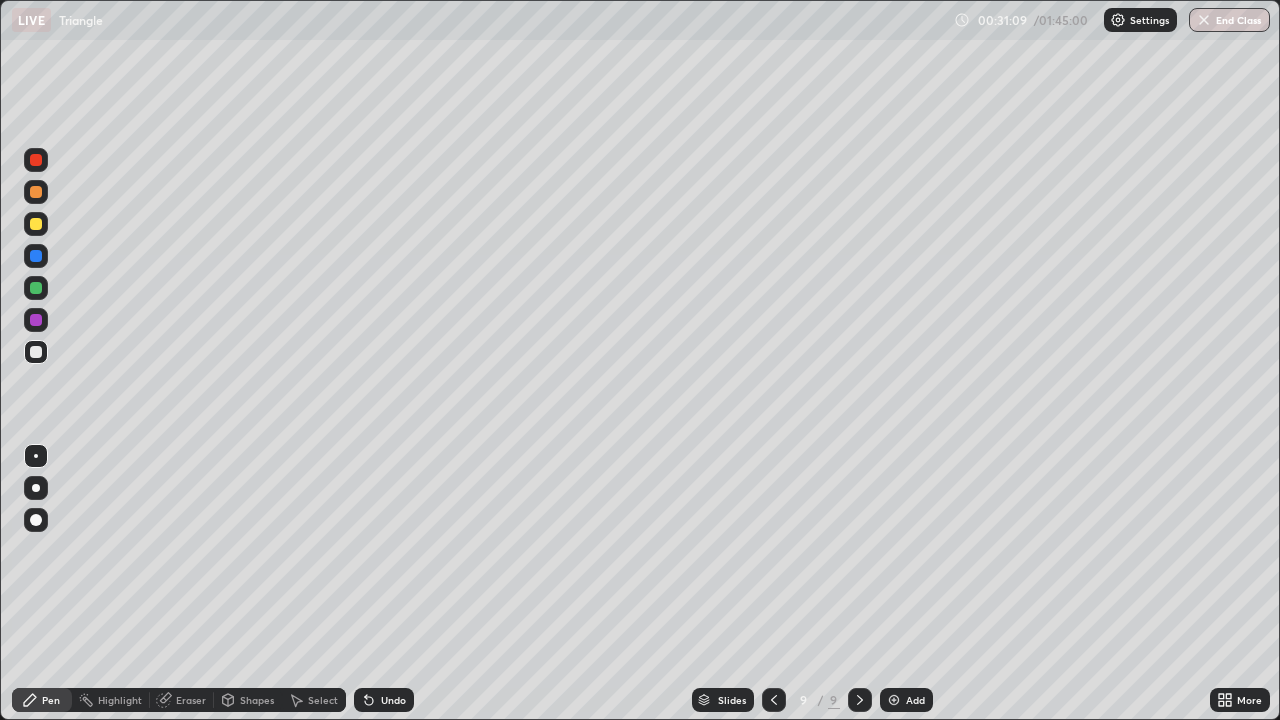 click 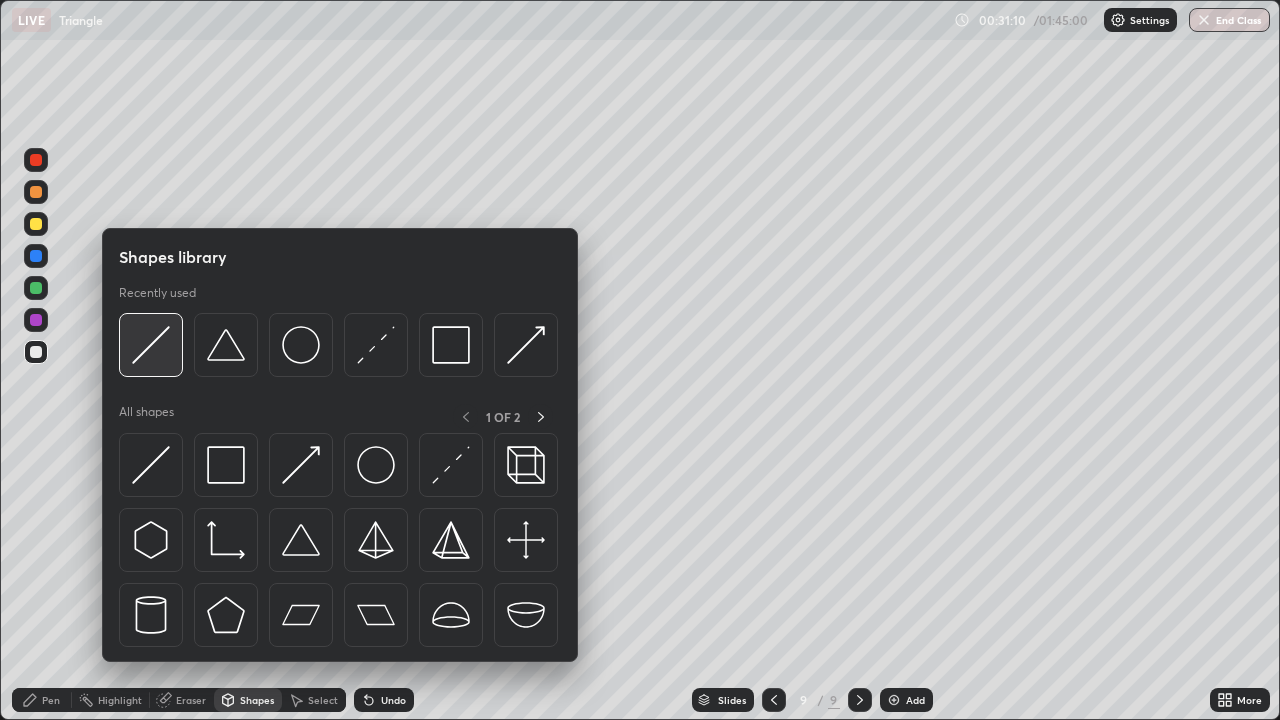 click at bounding box center [151, 345] 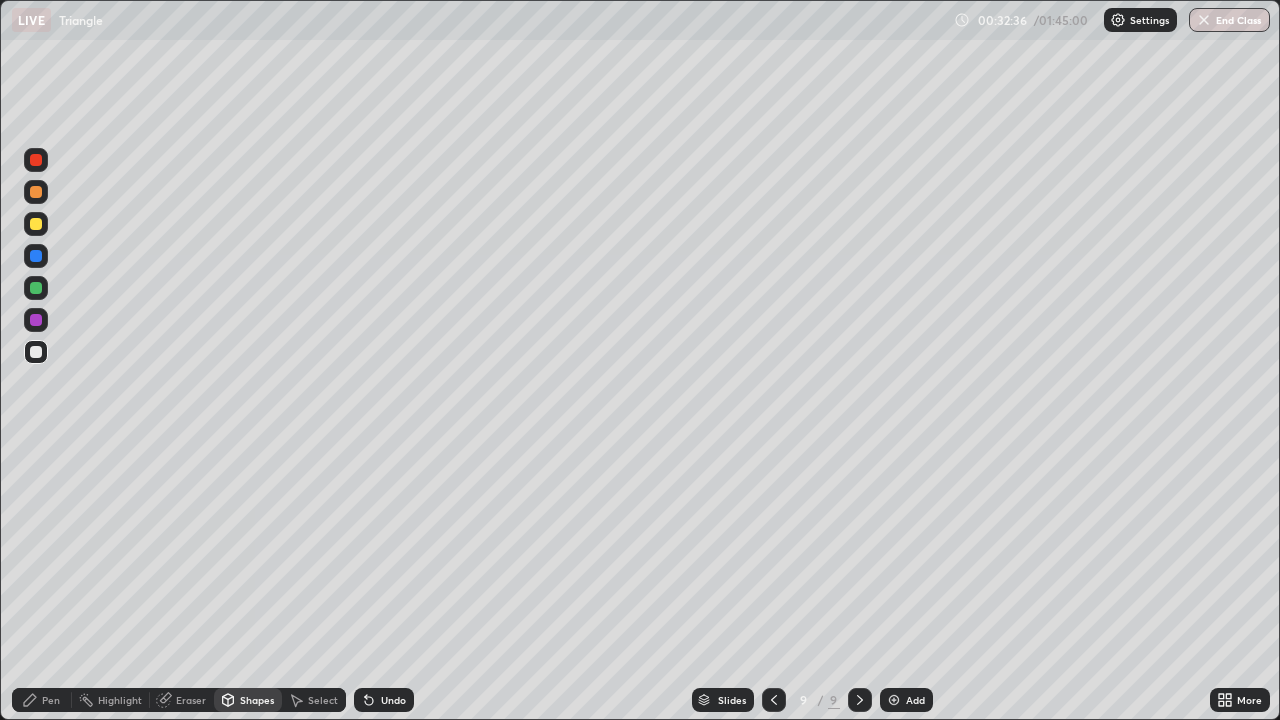 click on "Pen" at bounding box center (42, 700) 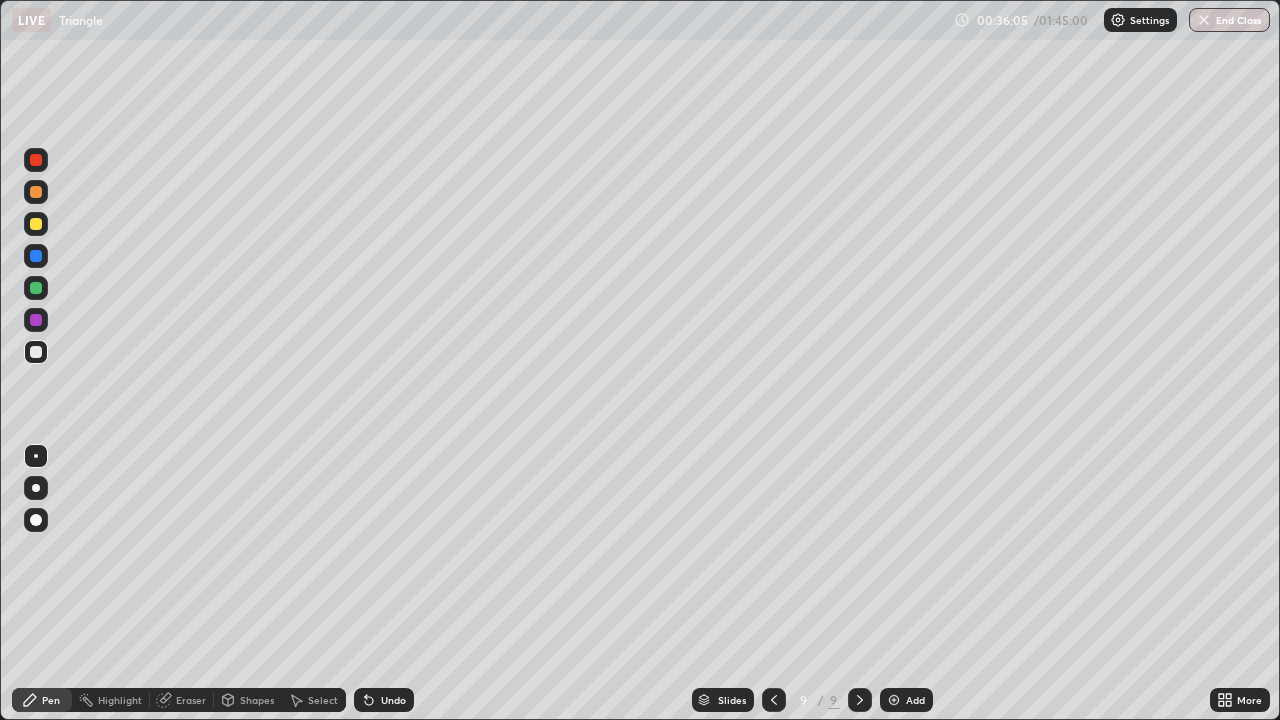 click on "Eraser" at bounding box center (191, 700) 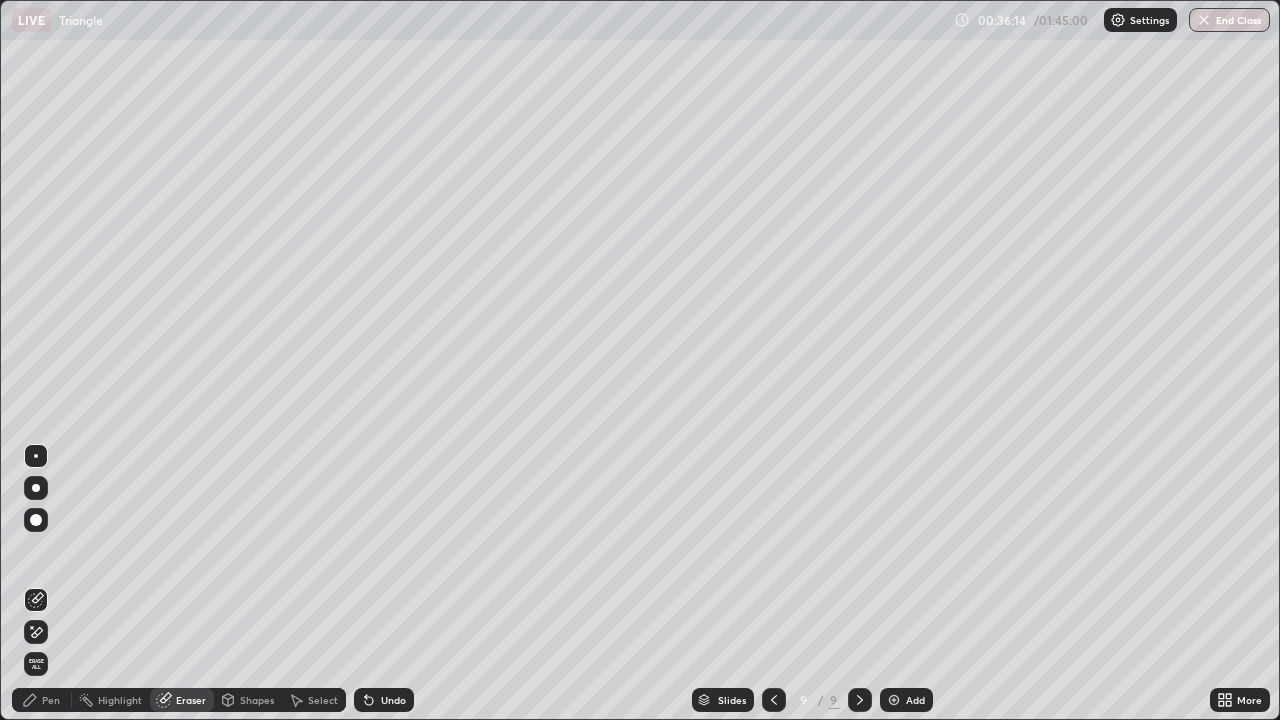 click on "Pen" at bounding box center [51, 700] 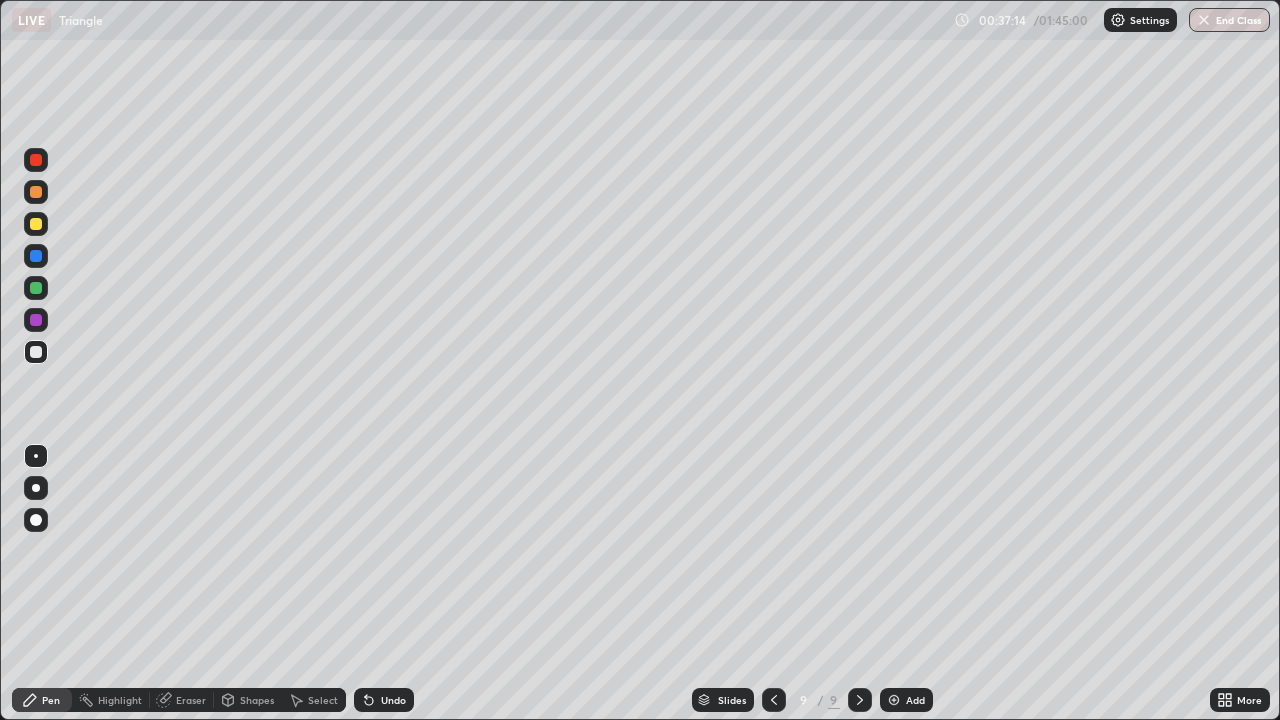 click on "Eraser" at bounding box center (191, 700) 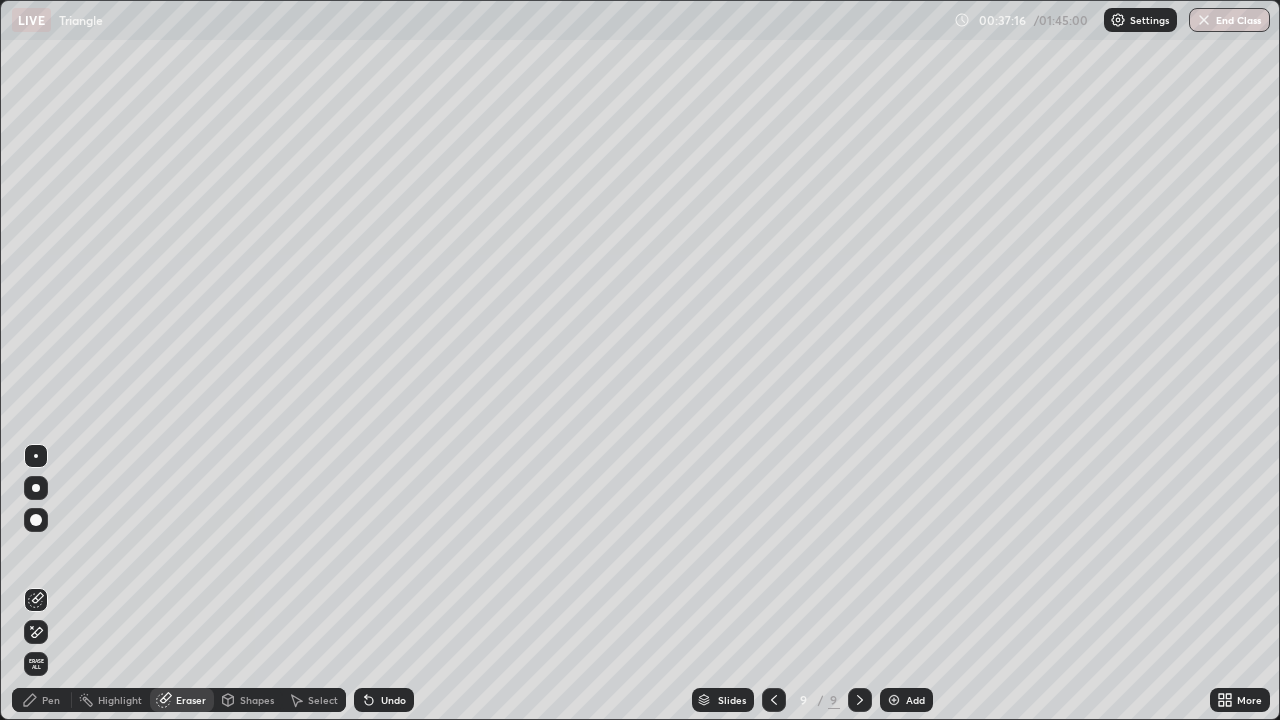 click on "Pen" at bounding box center (51, 700) 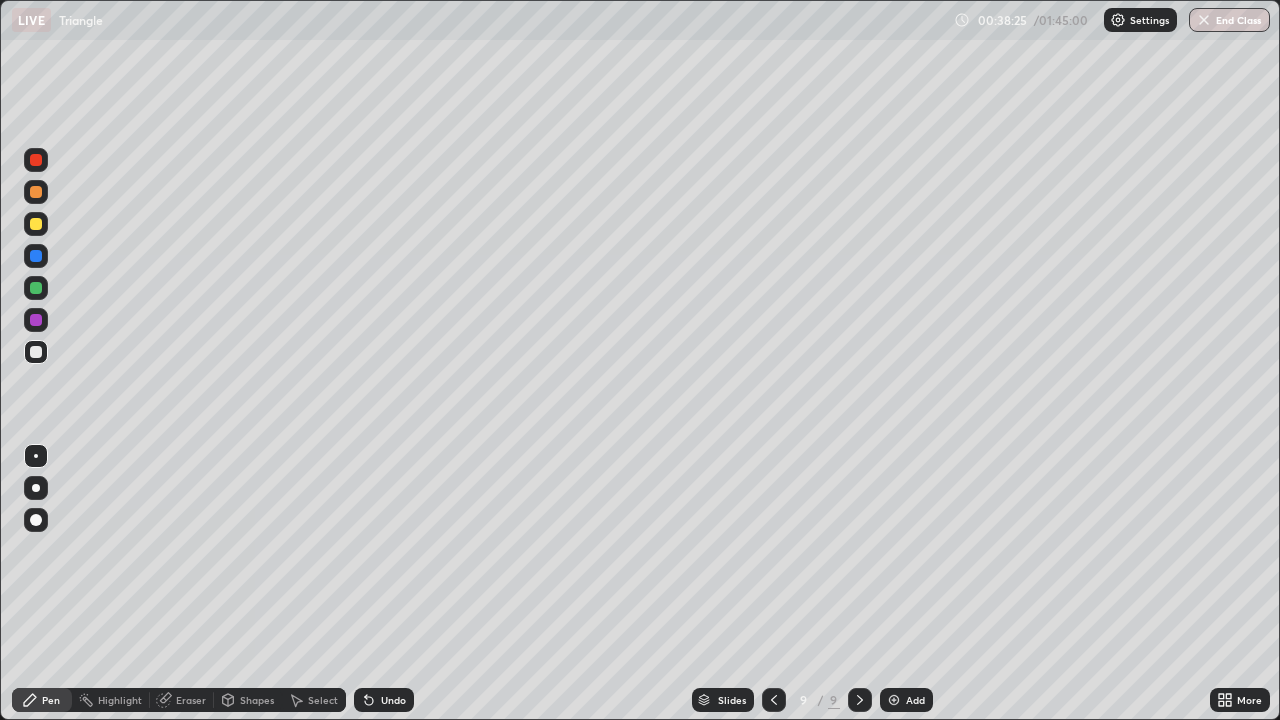 click on "Eraser" at bounding box center [191, 700] 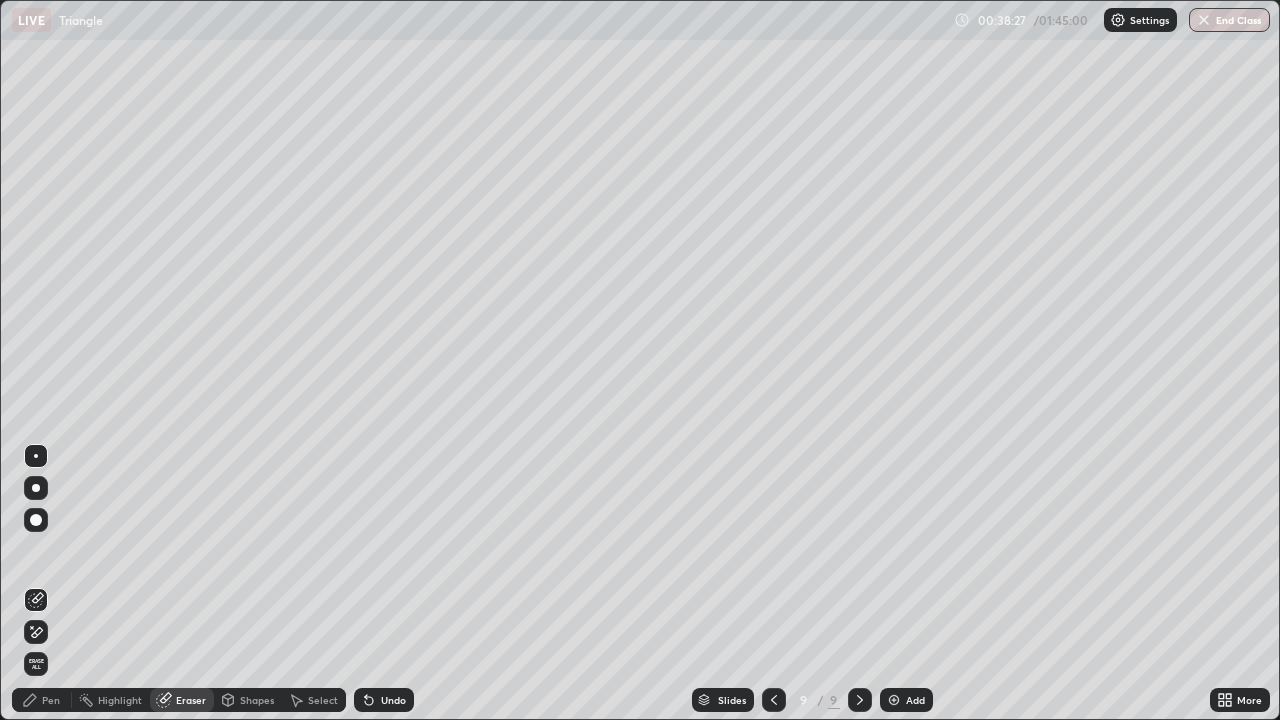 click on "Pen" at bounding box center [51, 700] 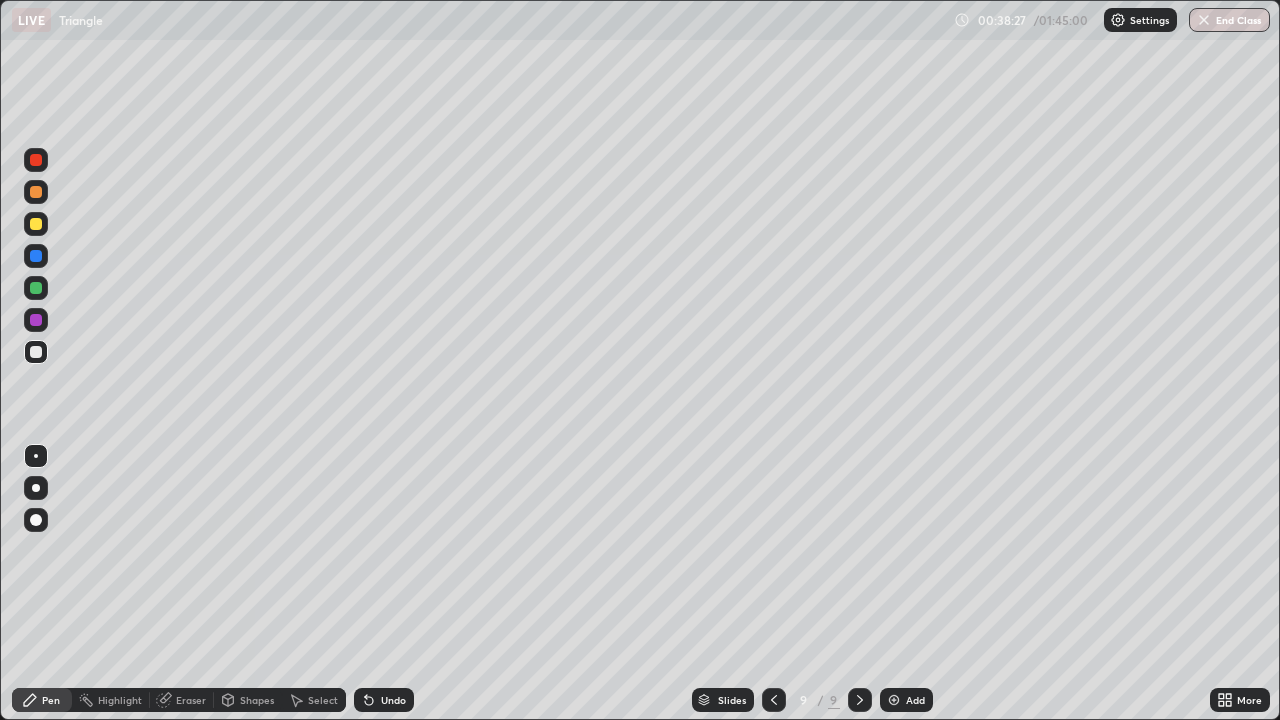 click on "Pen" at bounding box center [42, 700] 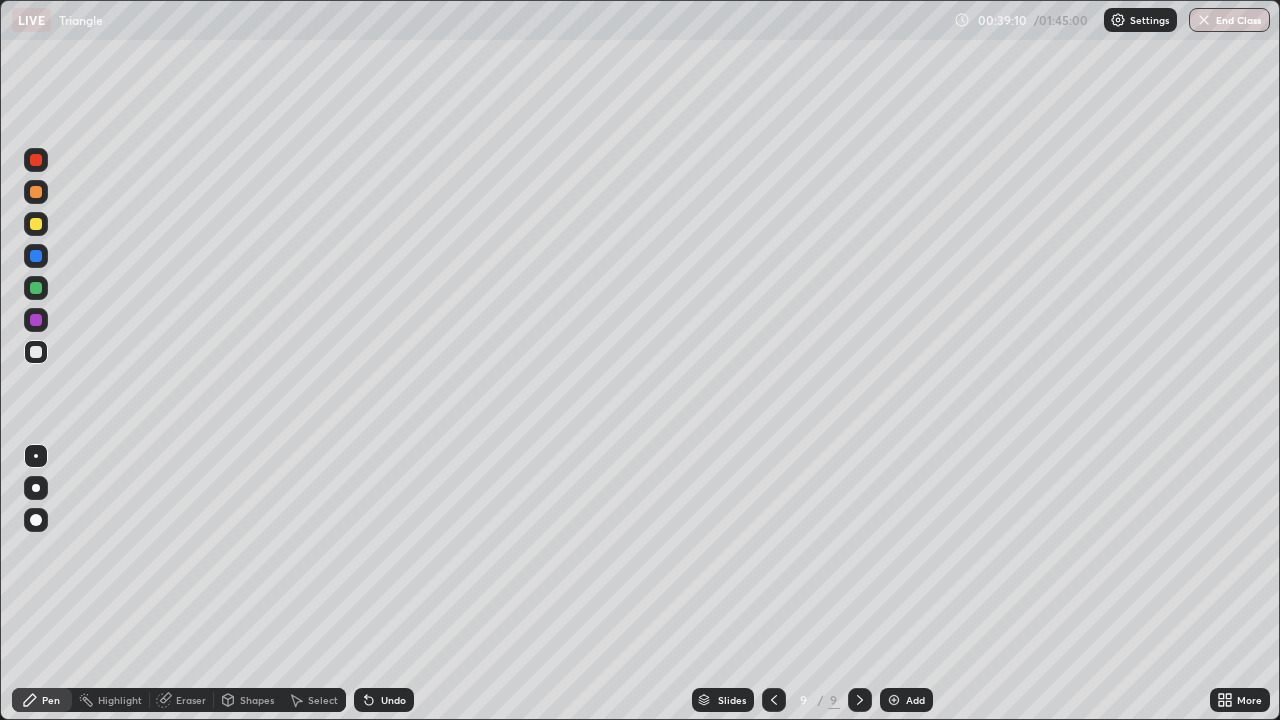 click at bounding box center (894, 700) 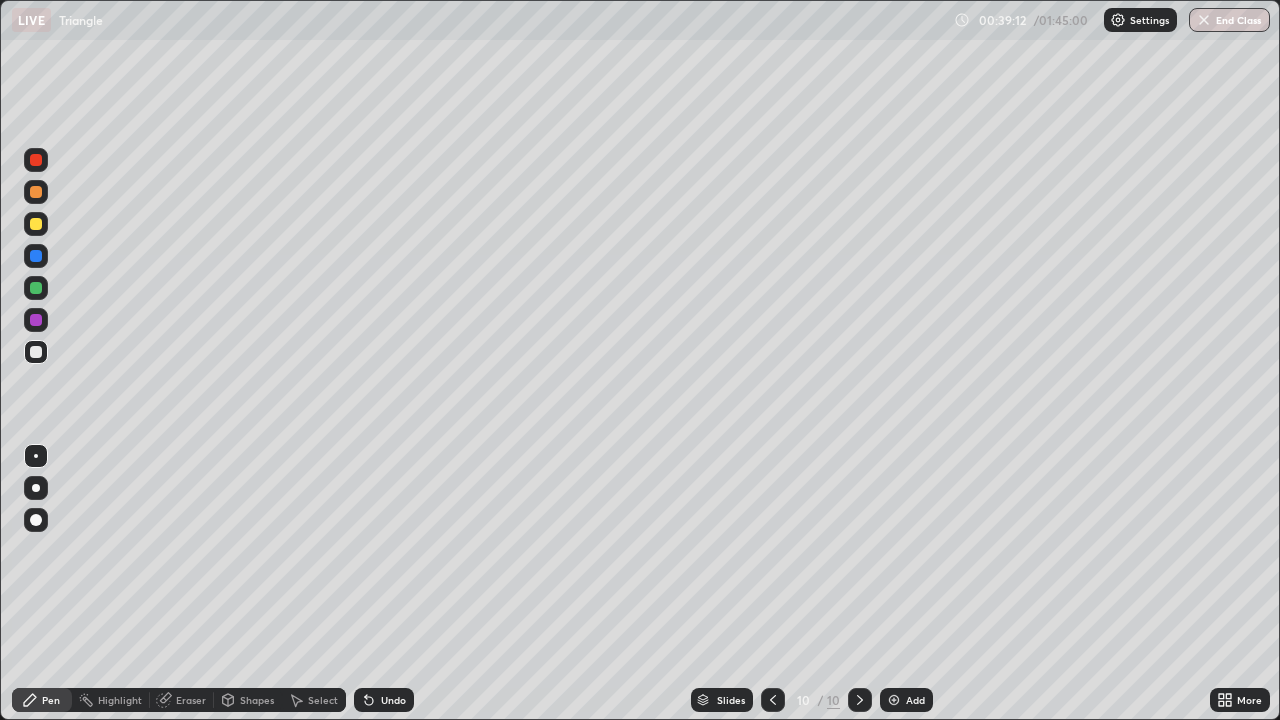 click 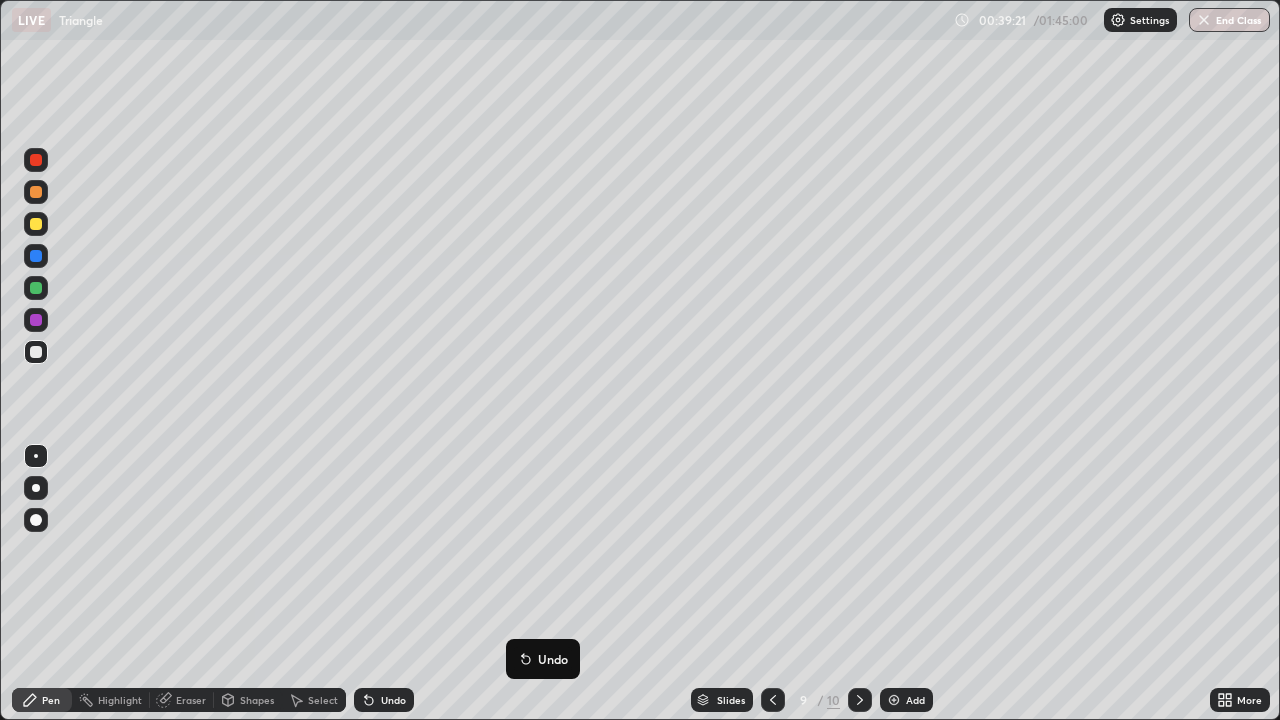 click 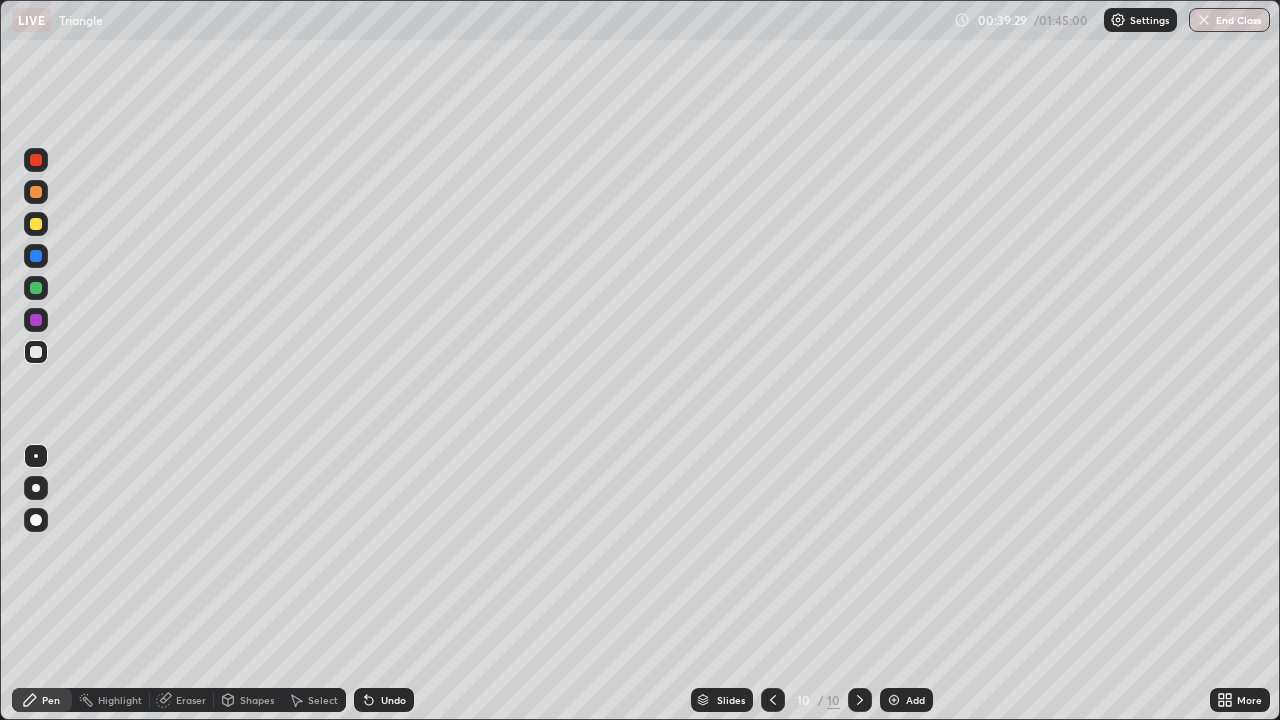 click 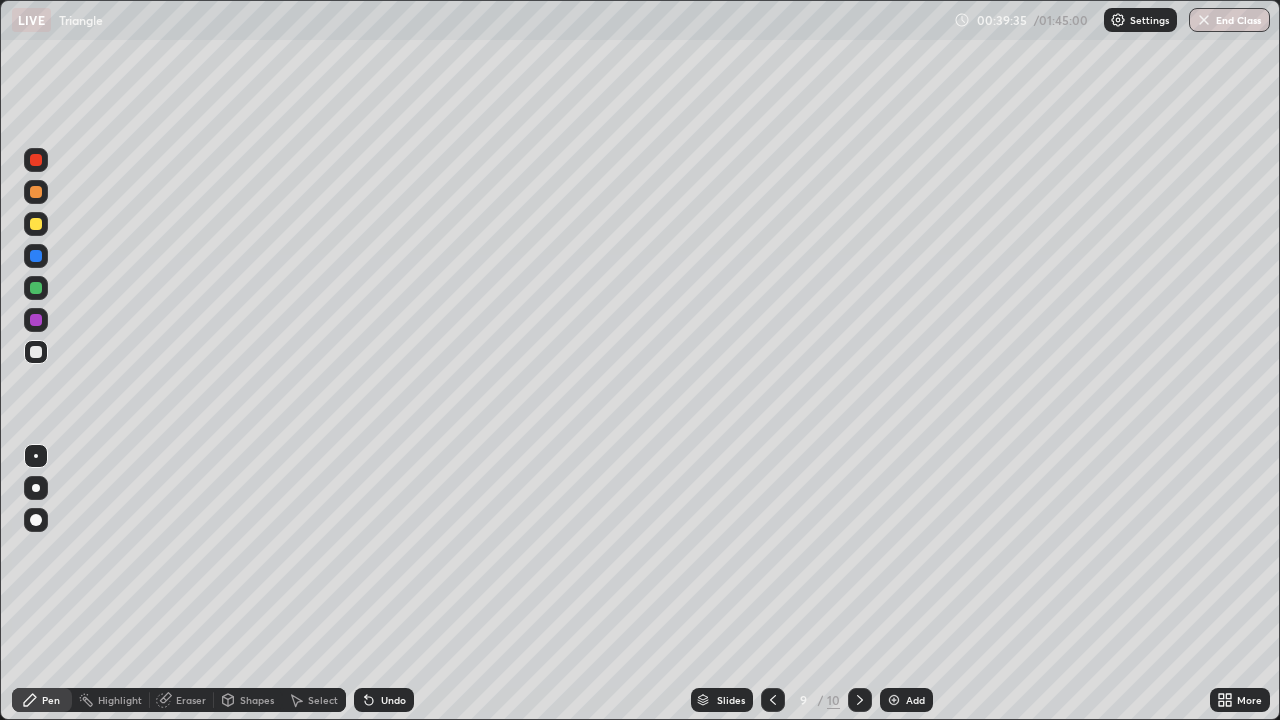 click 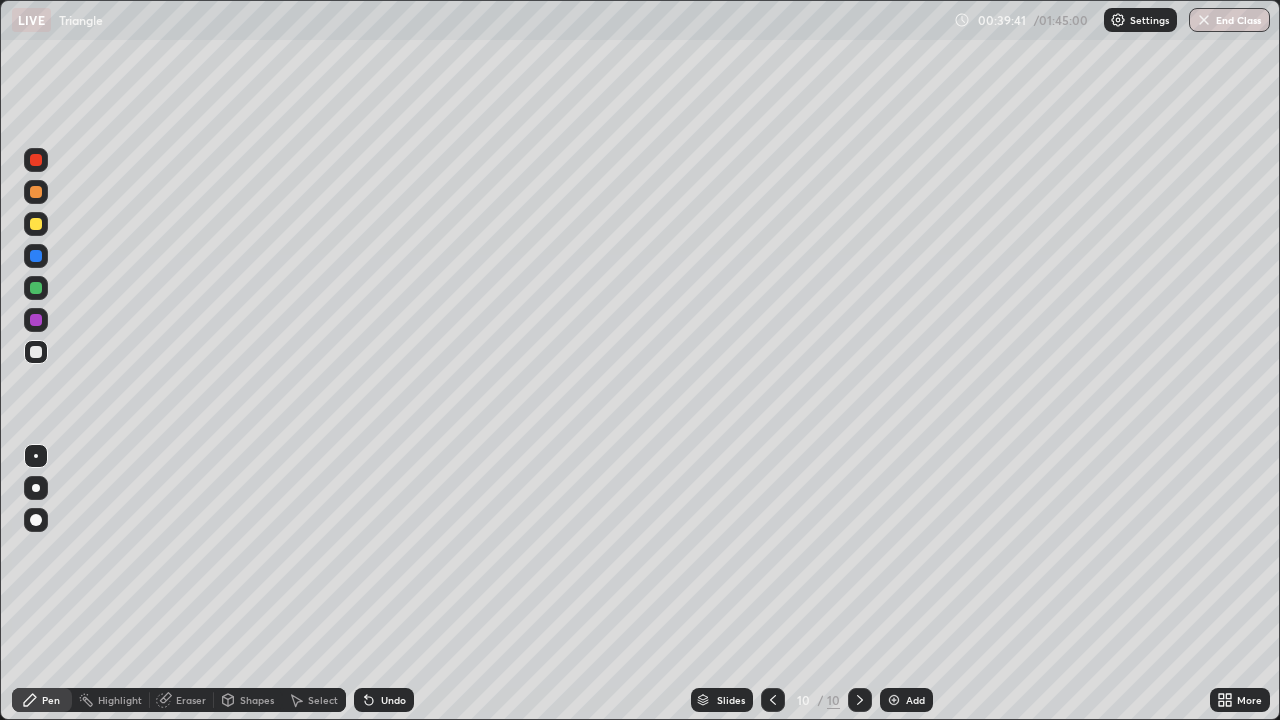 click 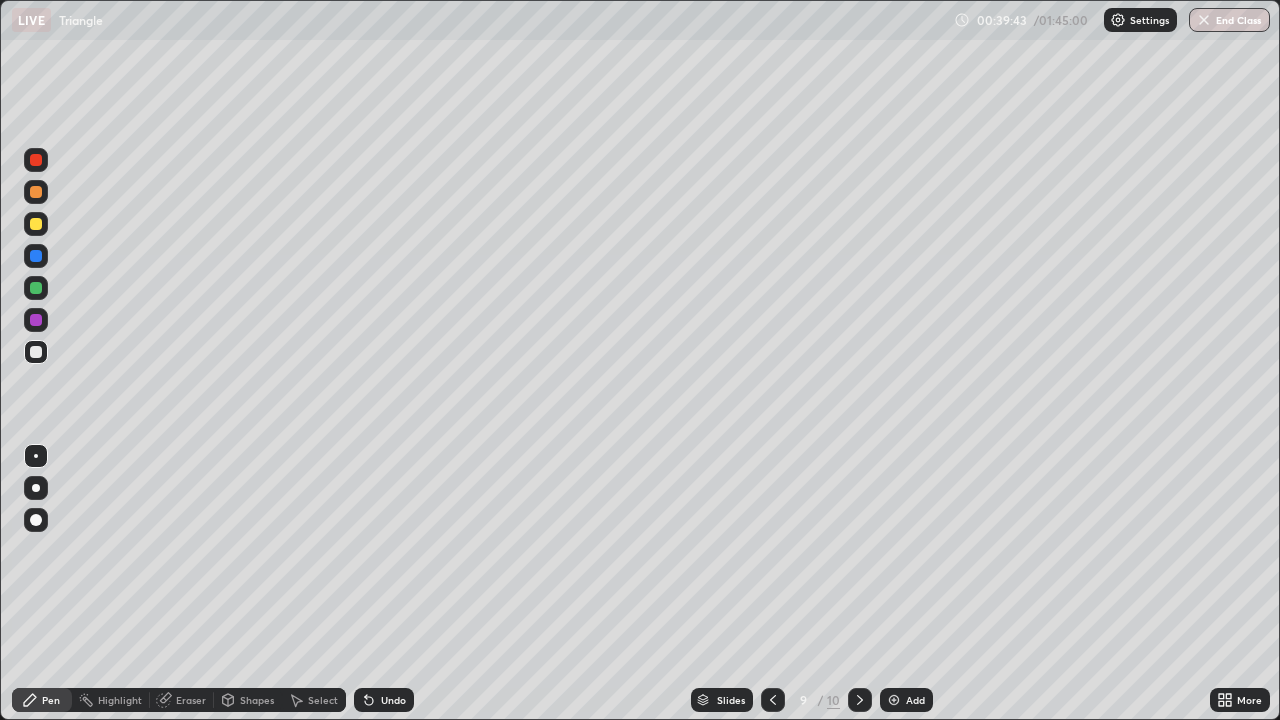 click 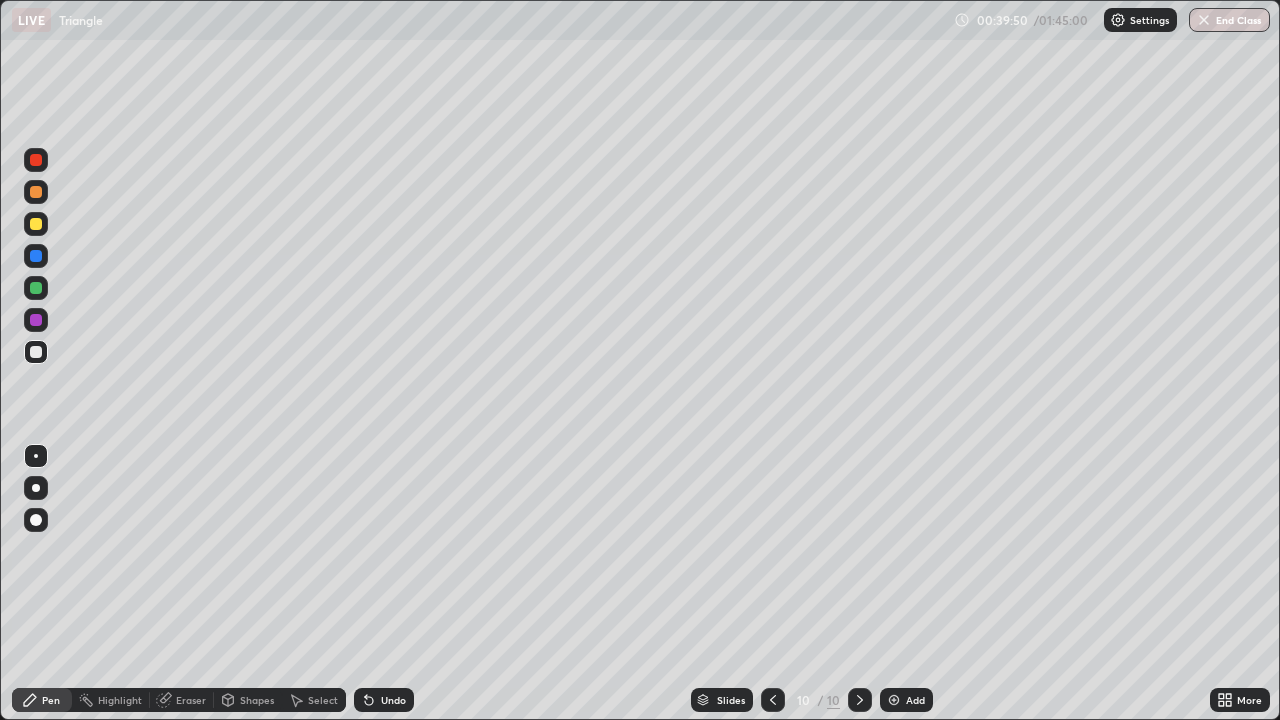 click 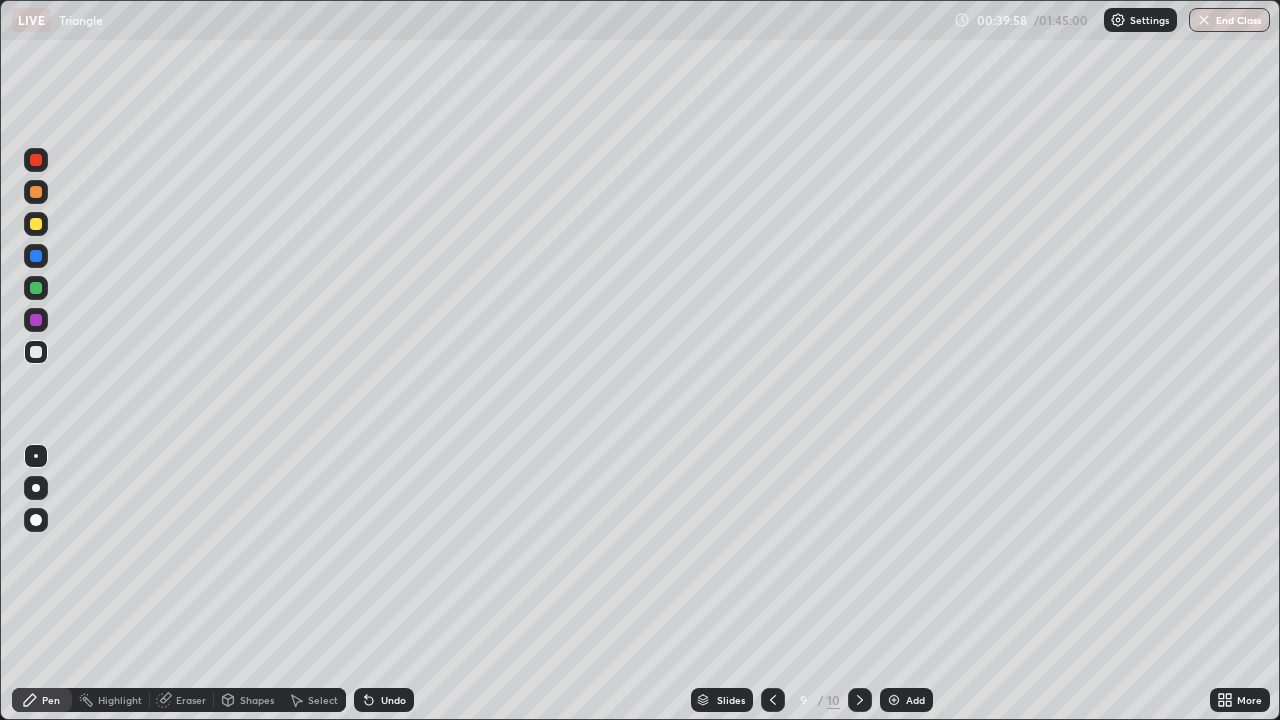 click 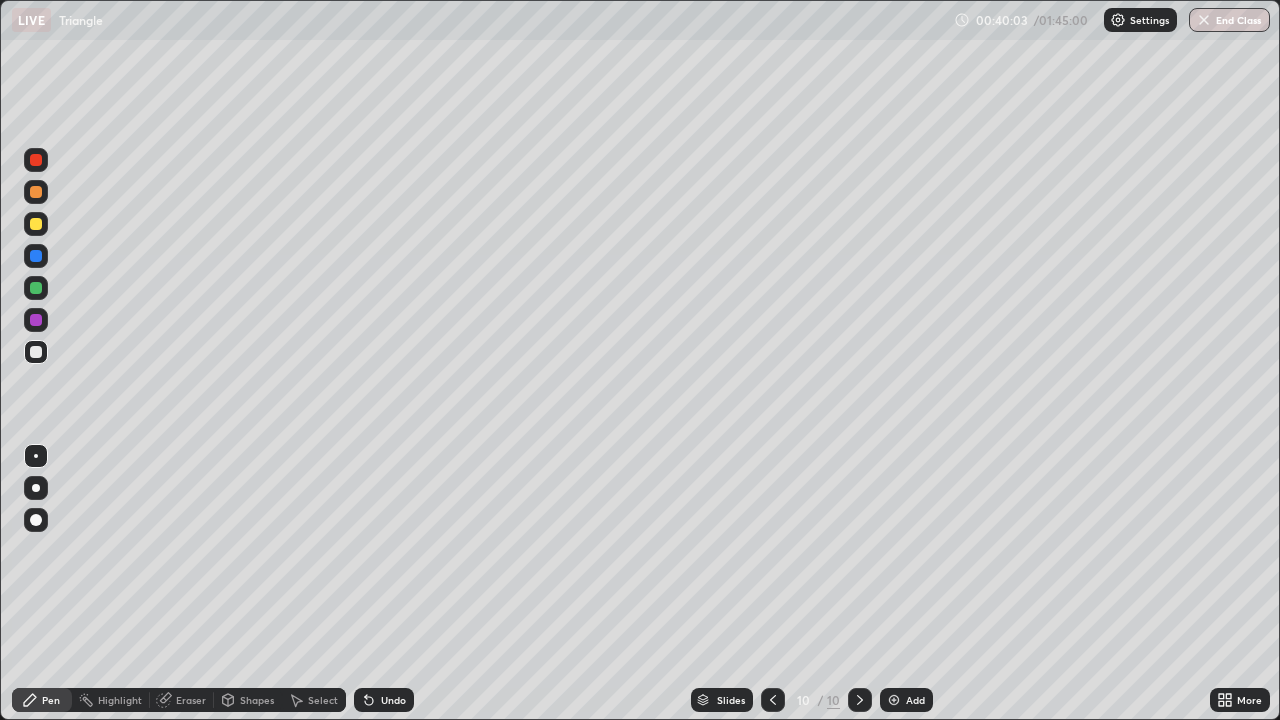 click 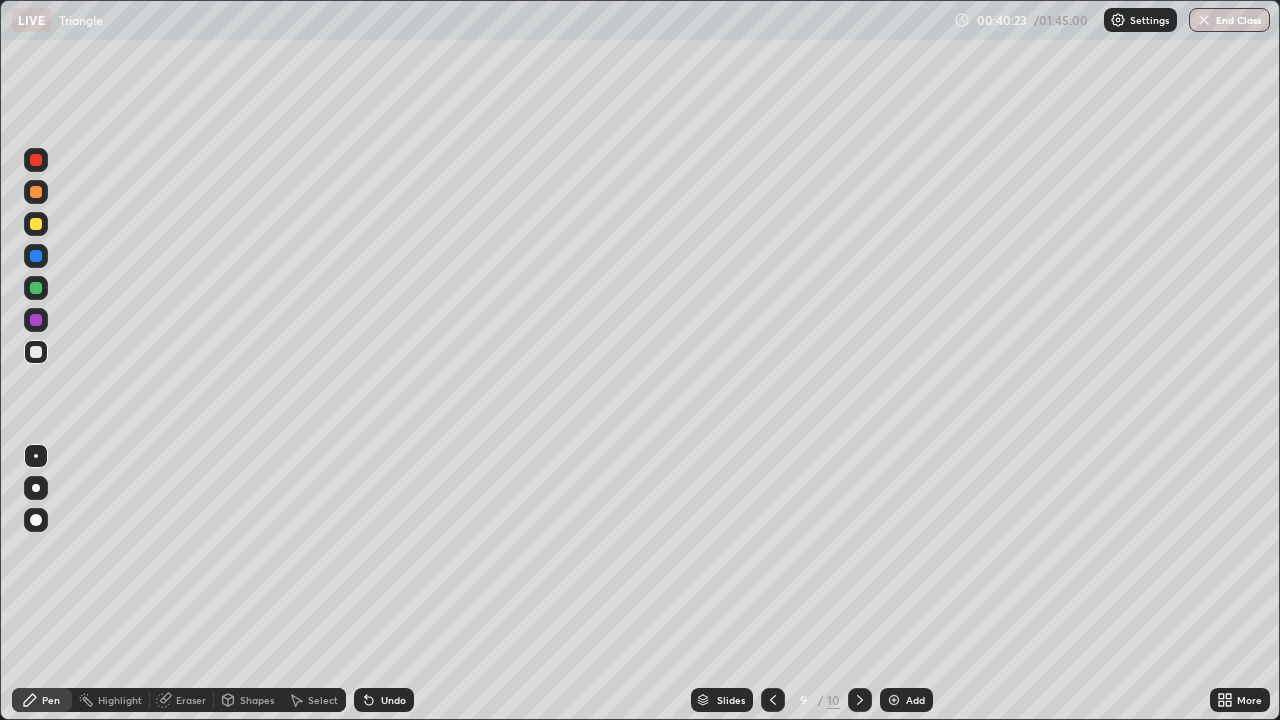 click 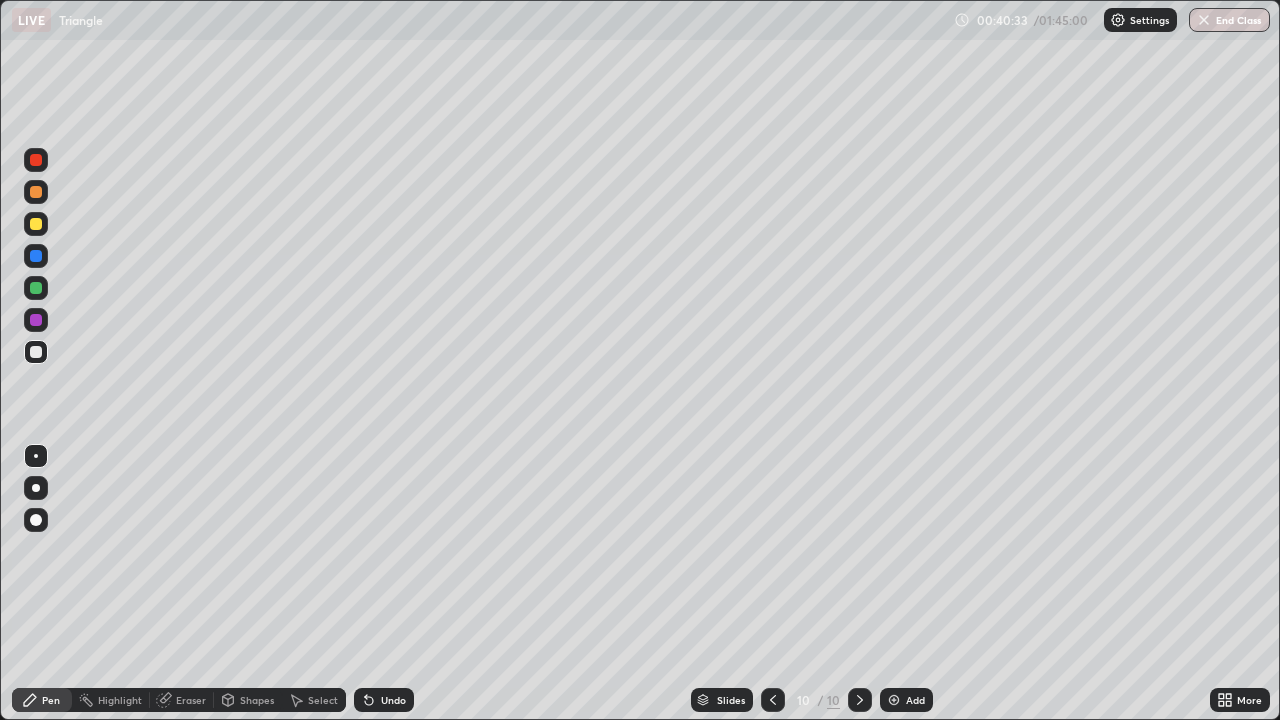 click 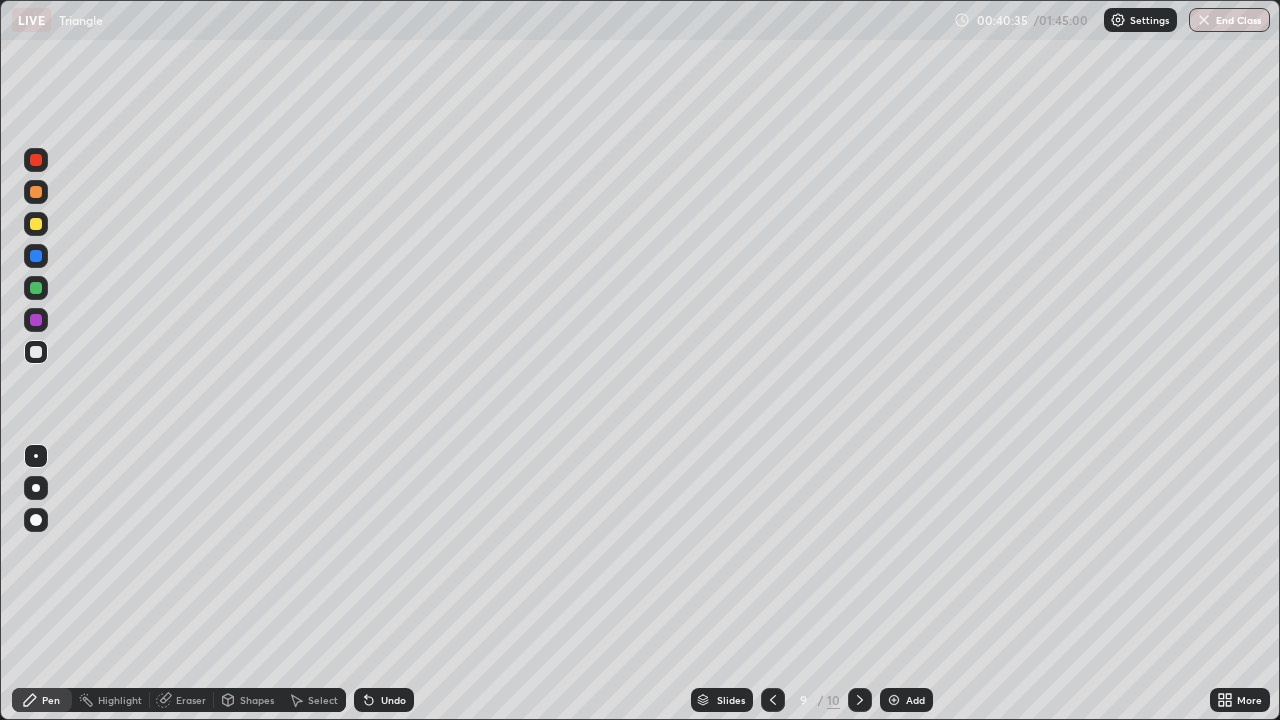 click 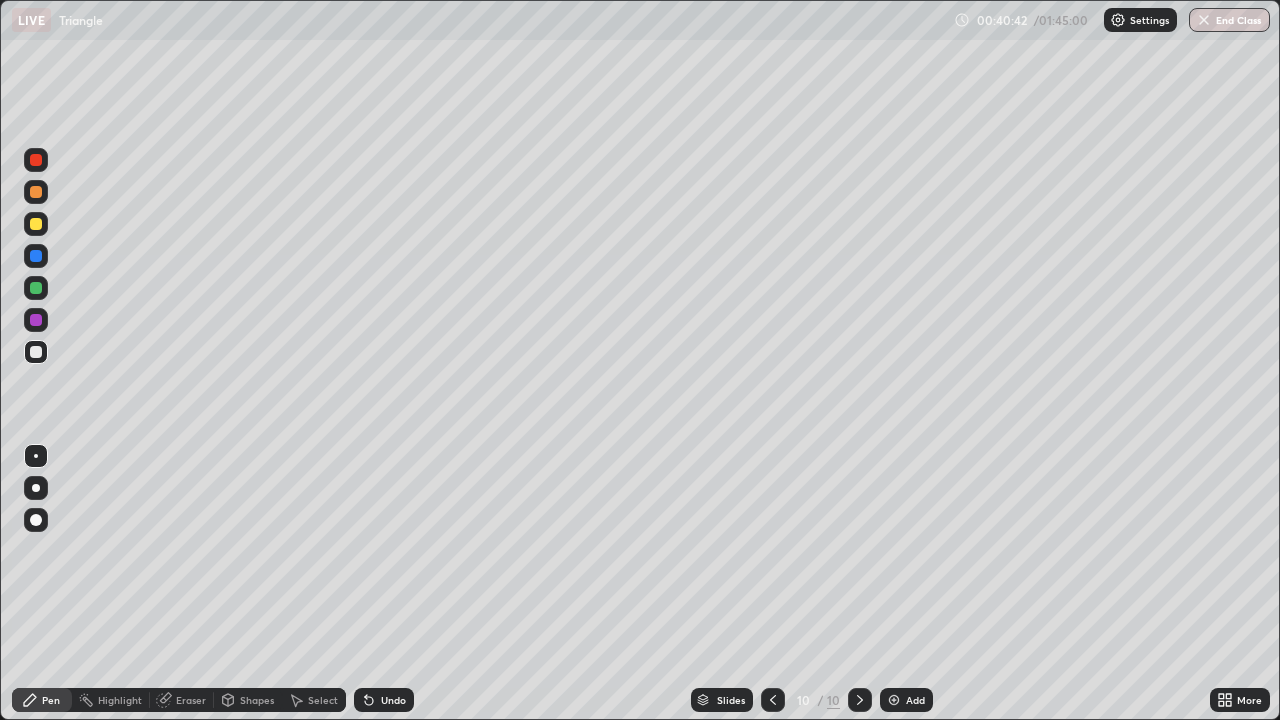 click 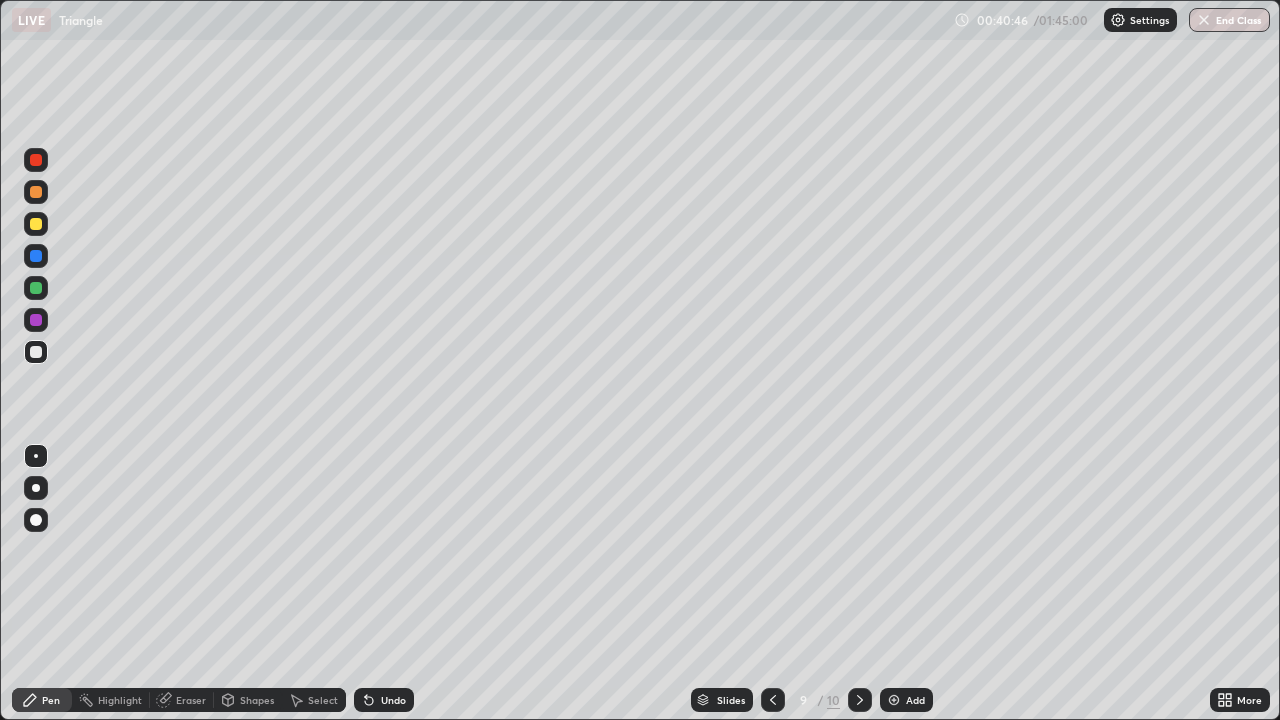 click 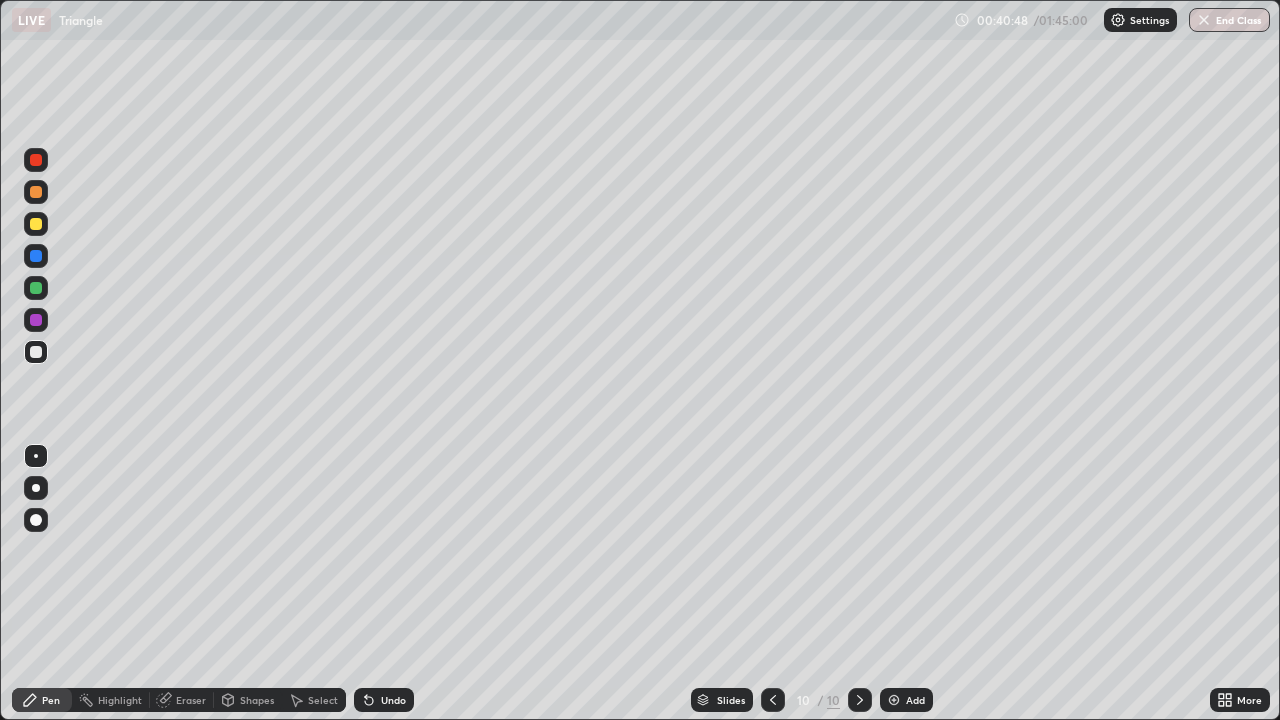 click on "Eraser" at bounding box center [191, 700] 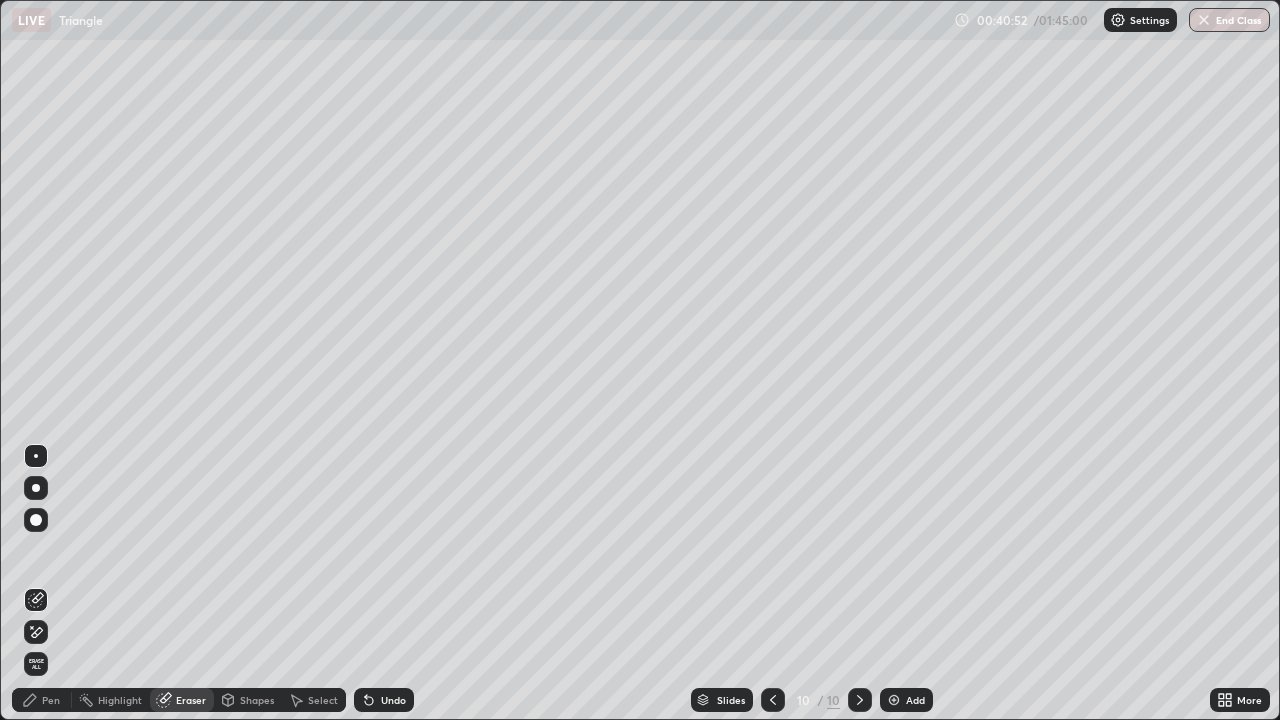click on "Pen" at bounding box center (51, 700) 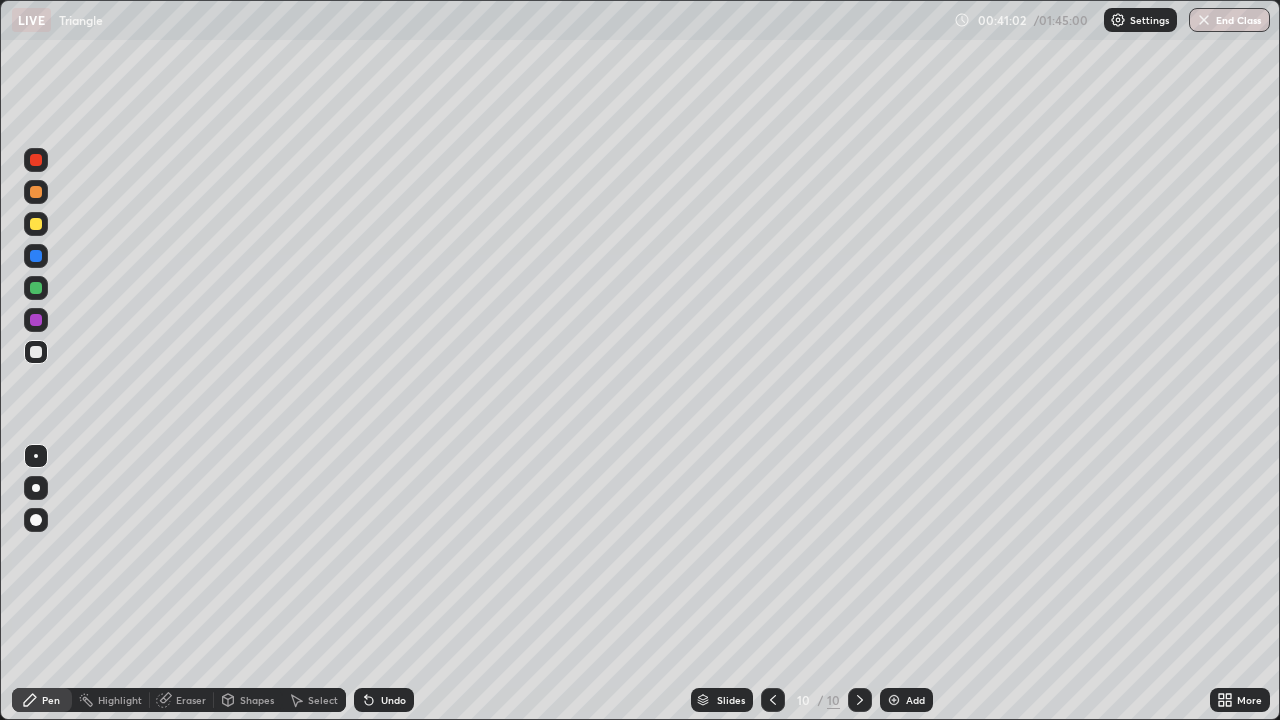 click 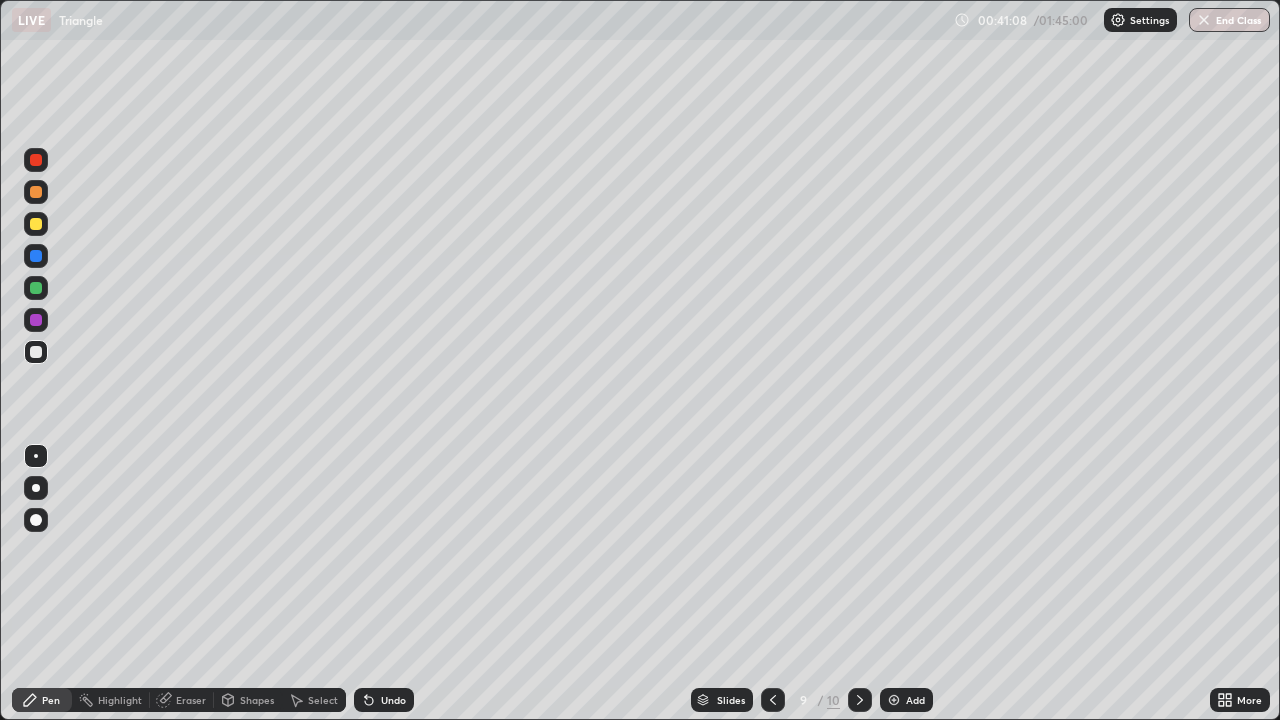 click 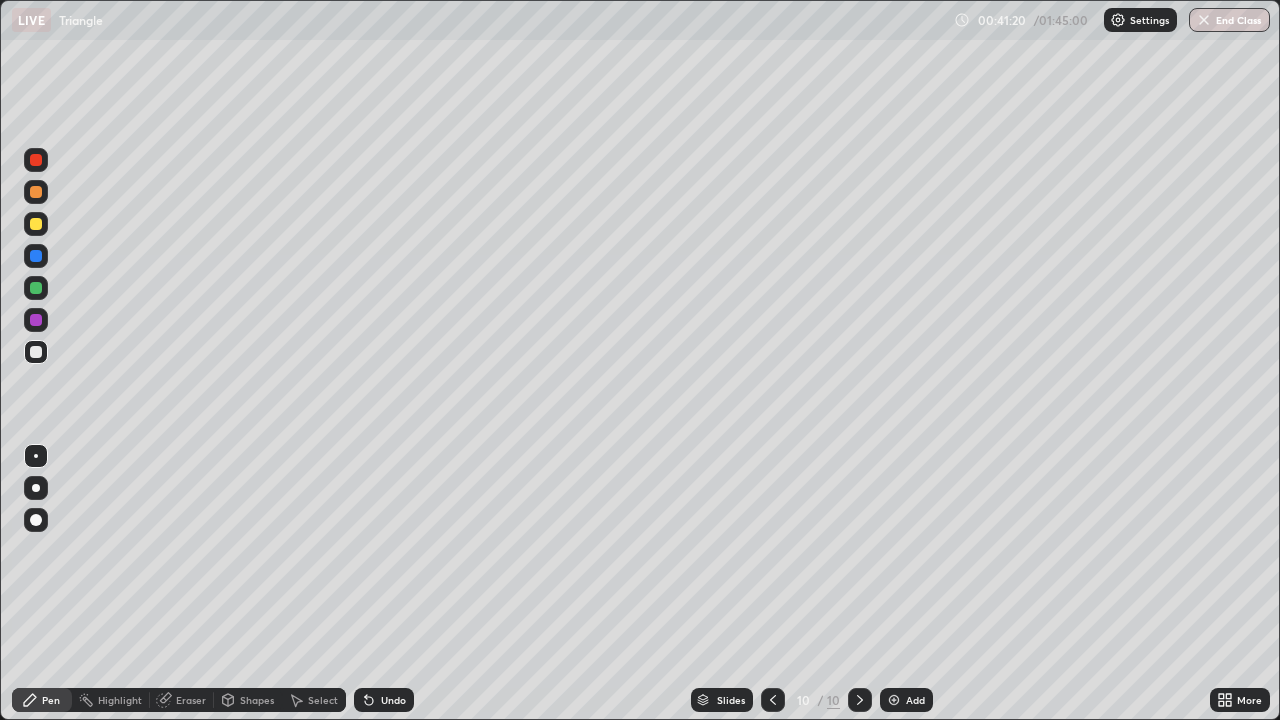 click 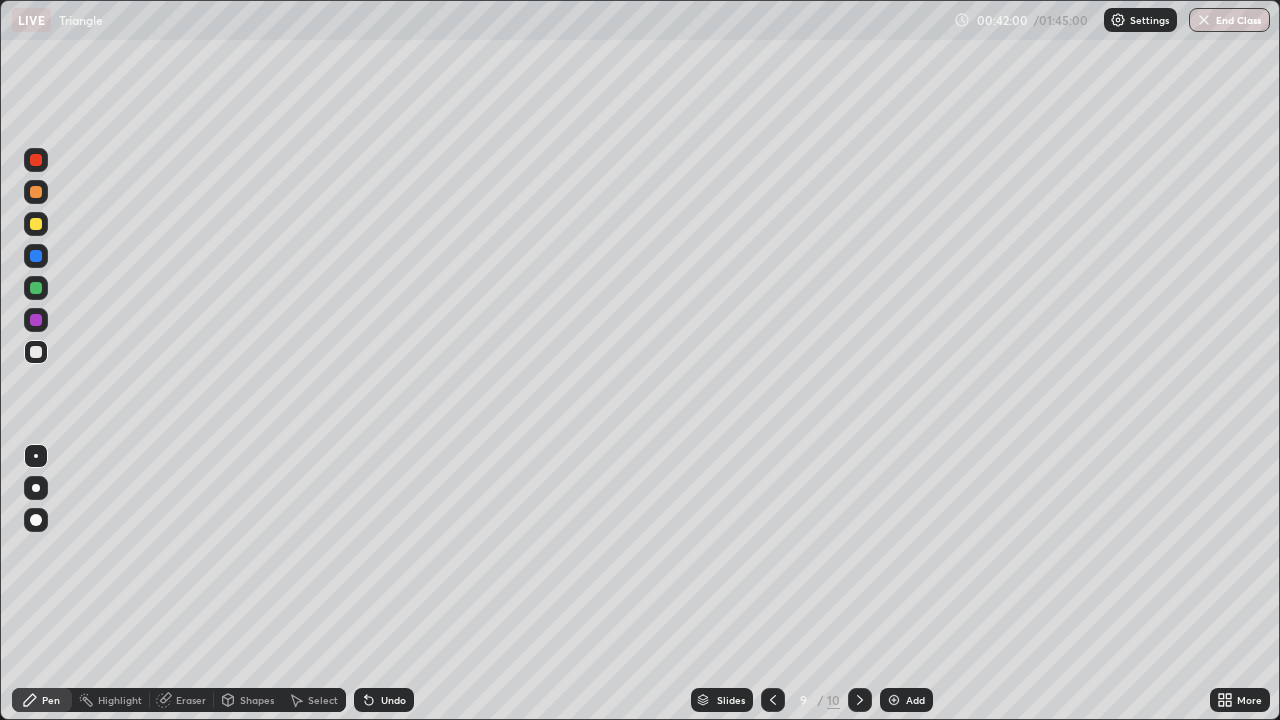 click on "Eraser" at bounding box center [191, 700] 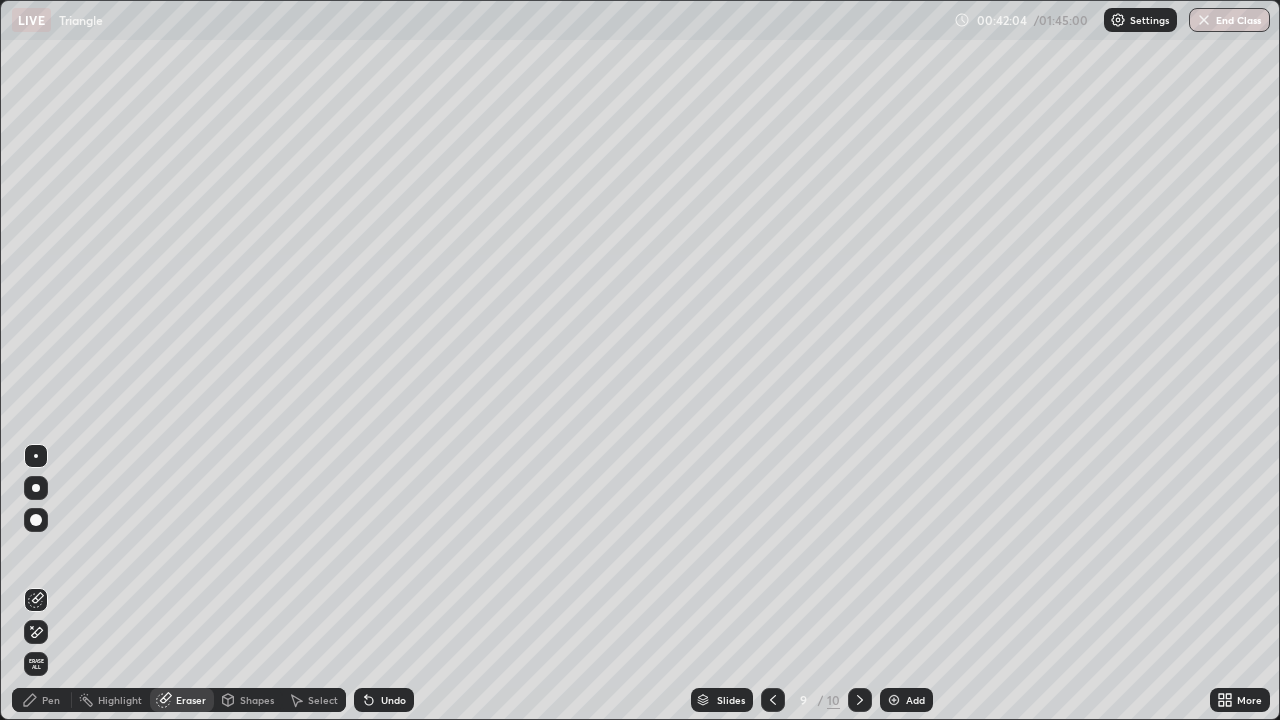click on "Pen" at bounding box center (42, 700) 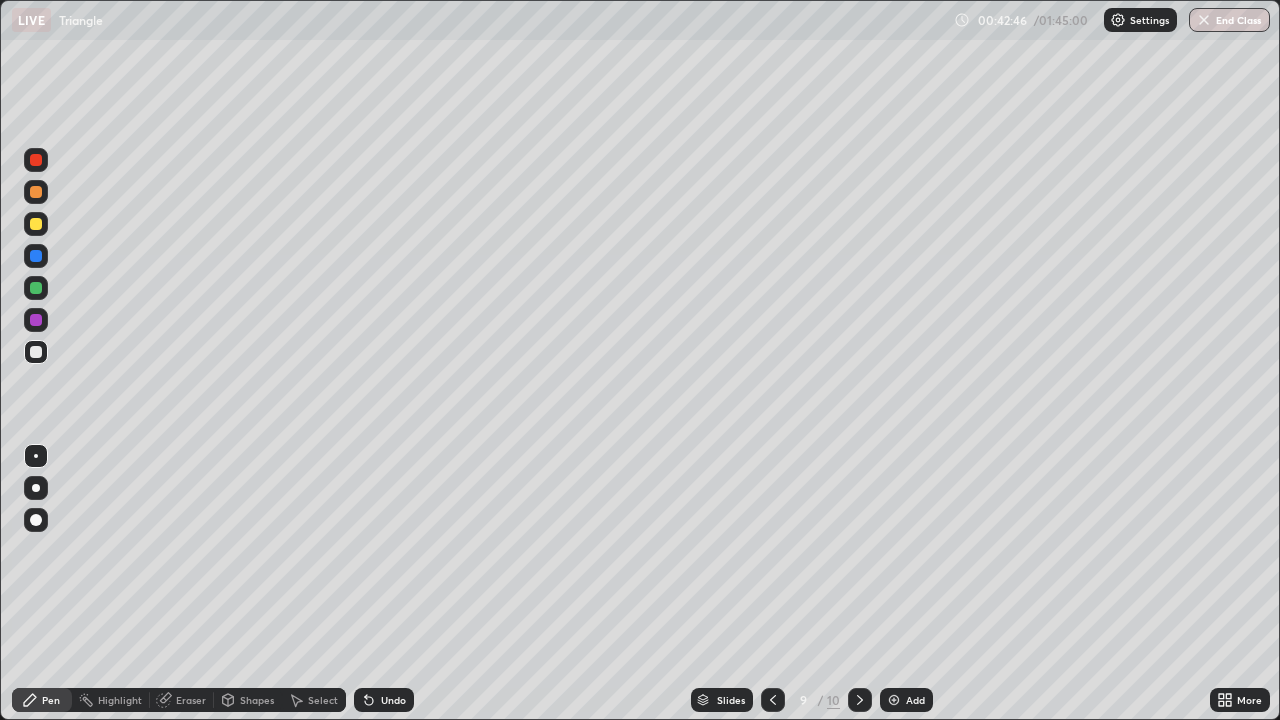 click on "Add" at bounding box center [906, 700] 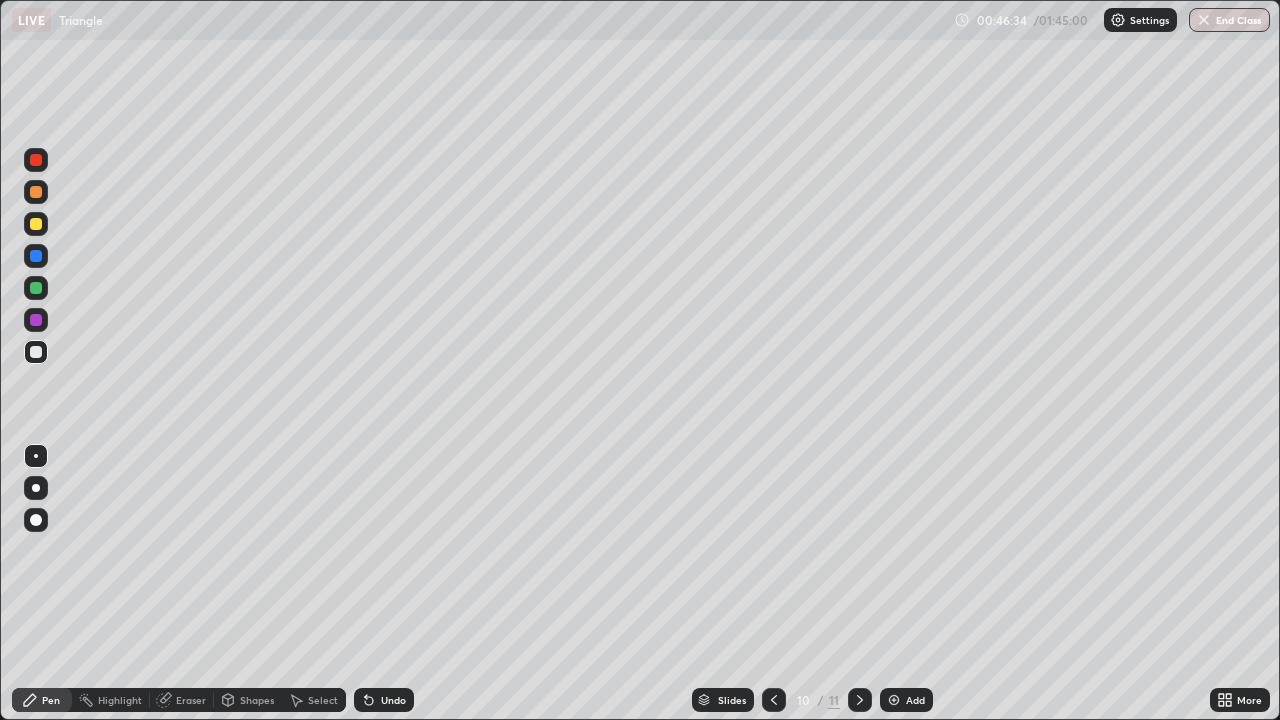click at bounding box center [894, 700] 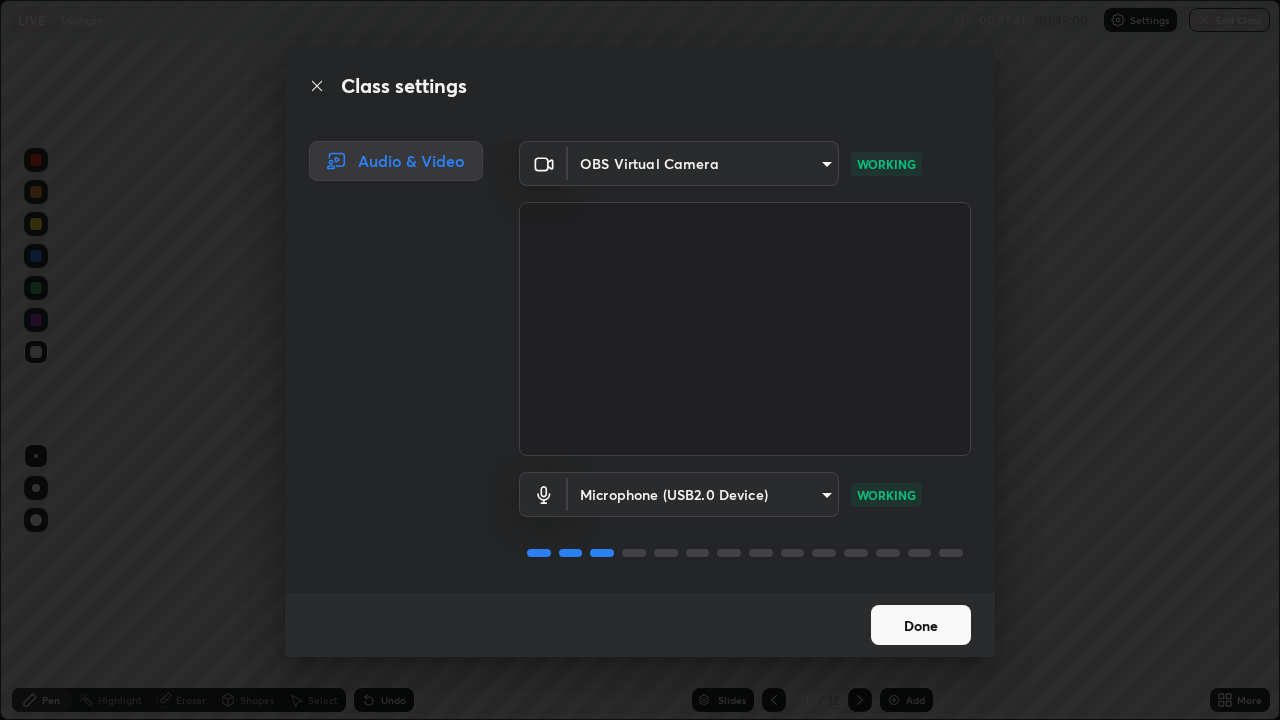 click on "Done" at bounding box center [921, 625] 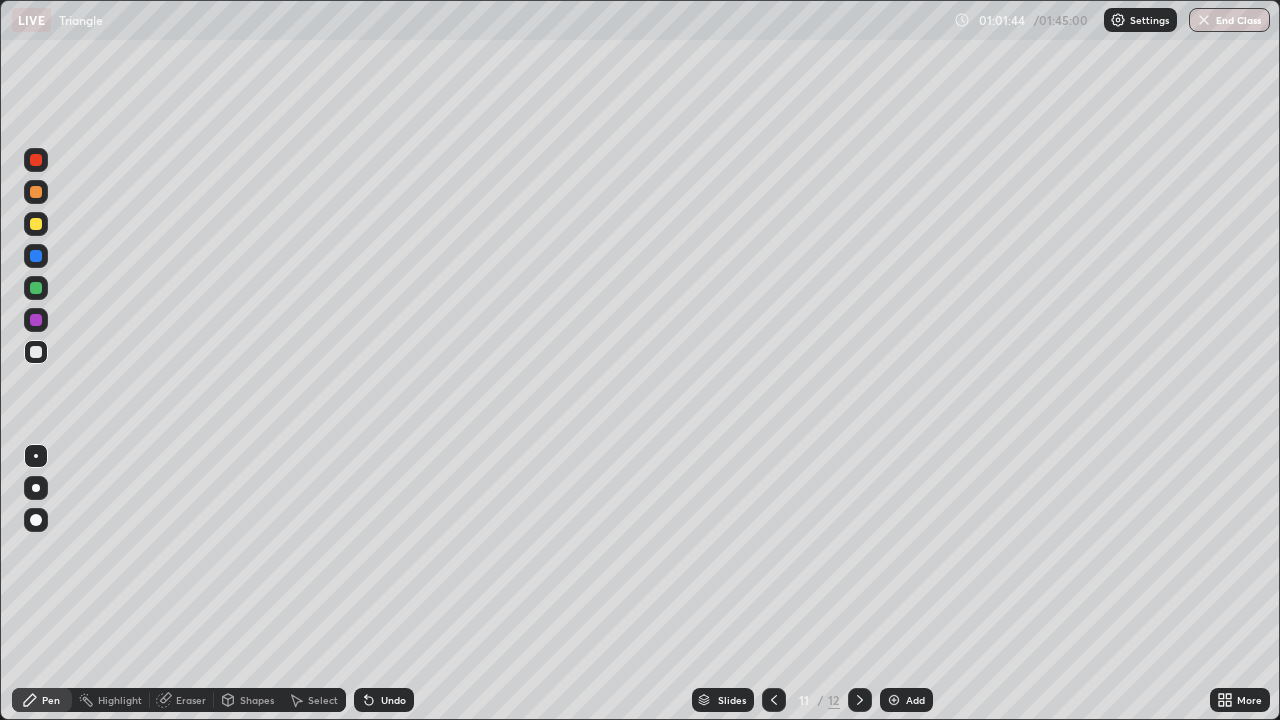 click at bounding box center (894, 700) 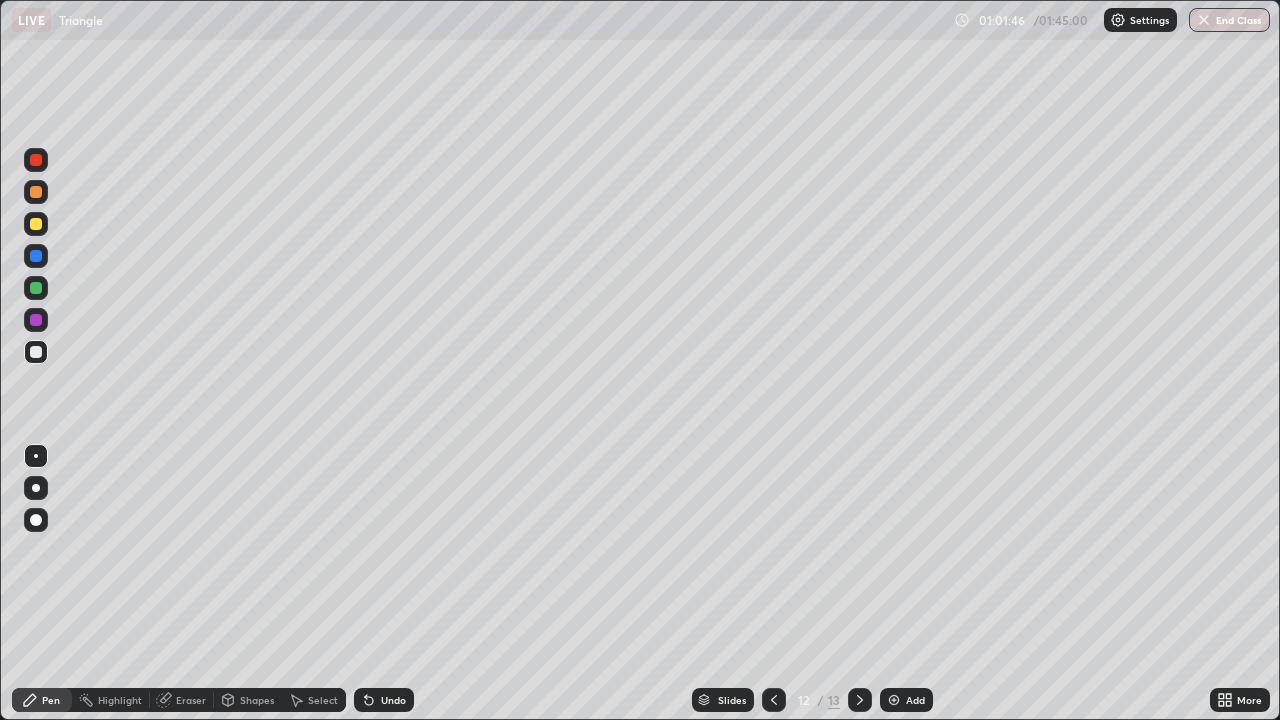 click on "Shapes" at bounding box center (257, 700) 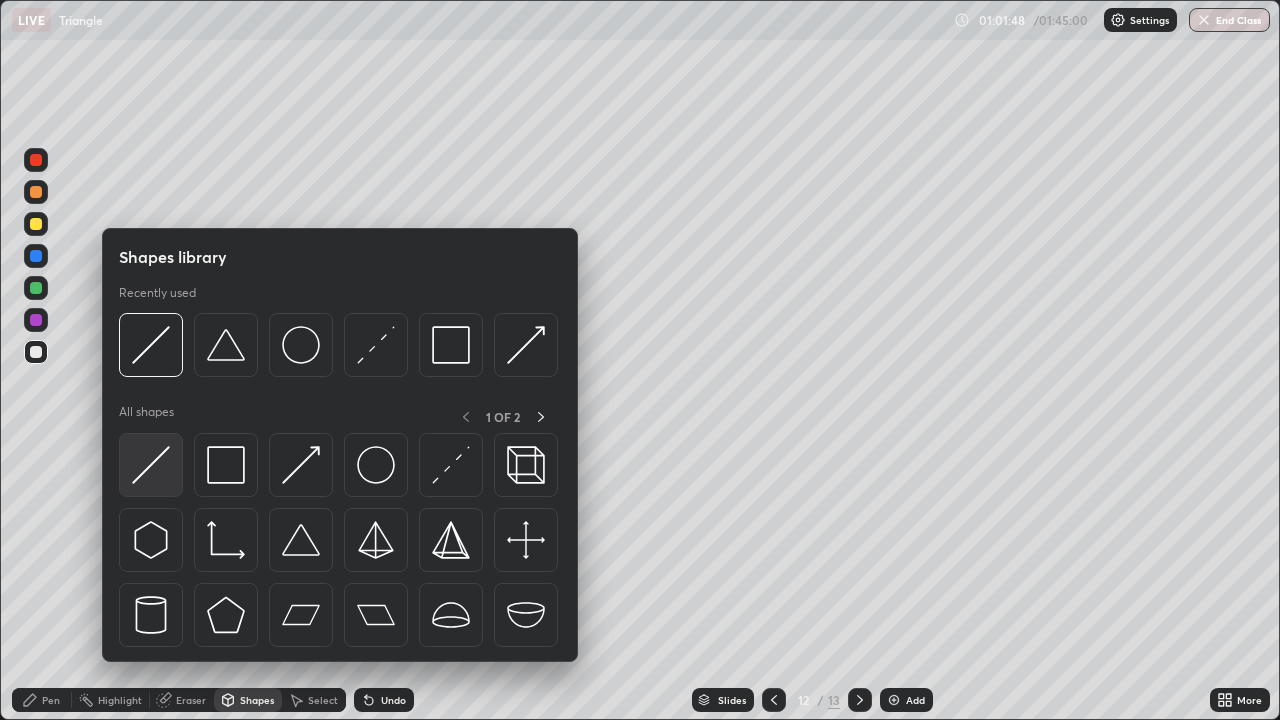 click at bounding box center [151, 465] 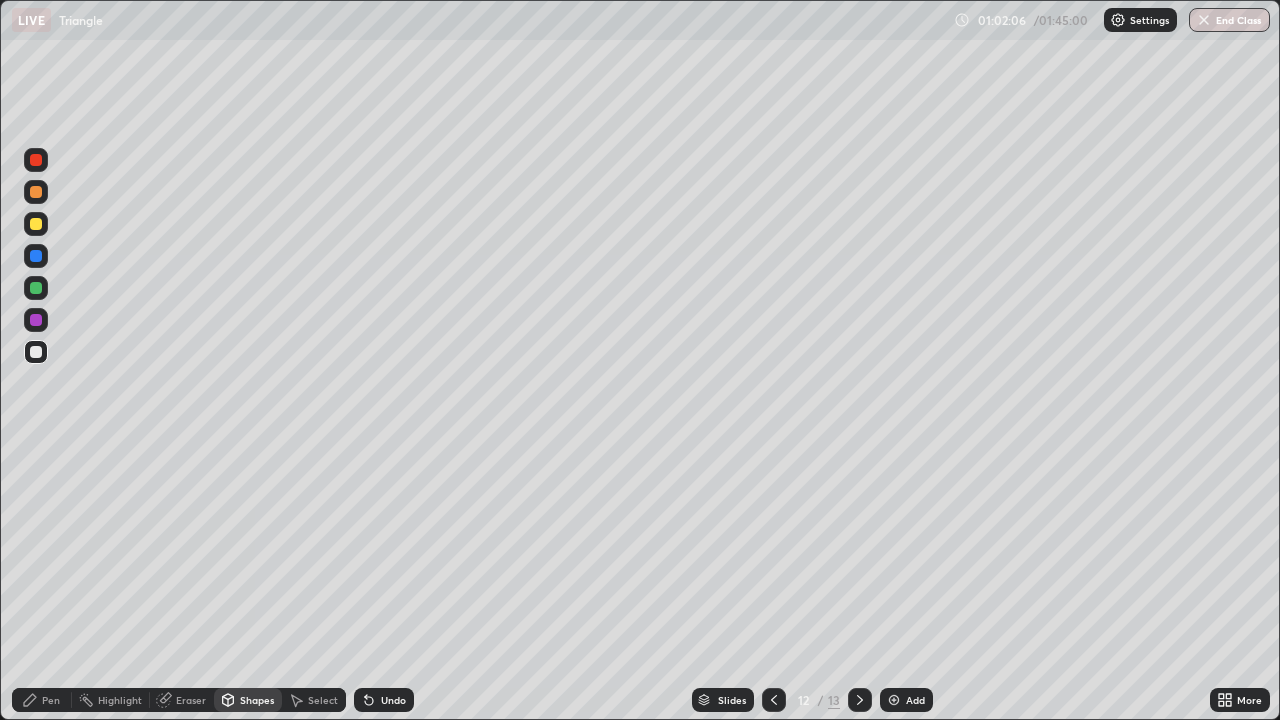 click on "Shapes" at bounding box center (257, 700) 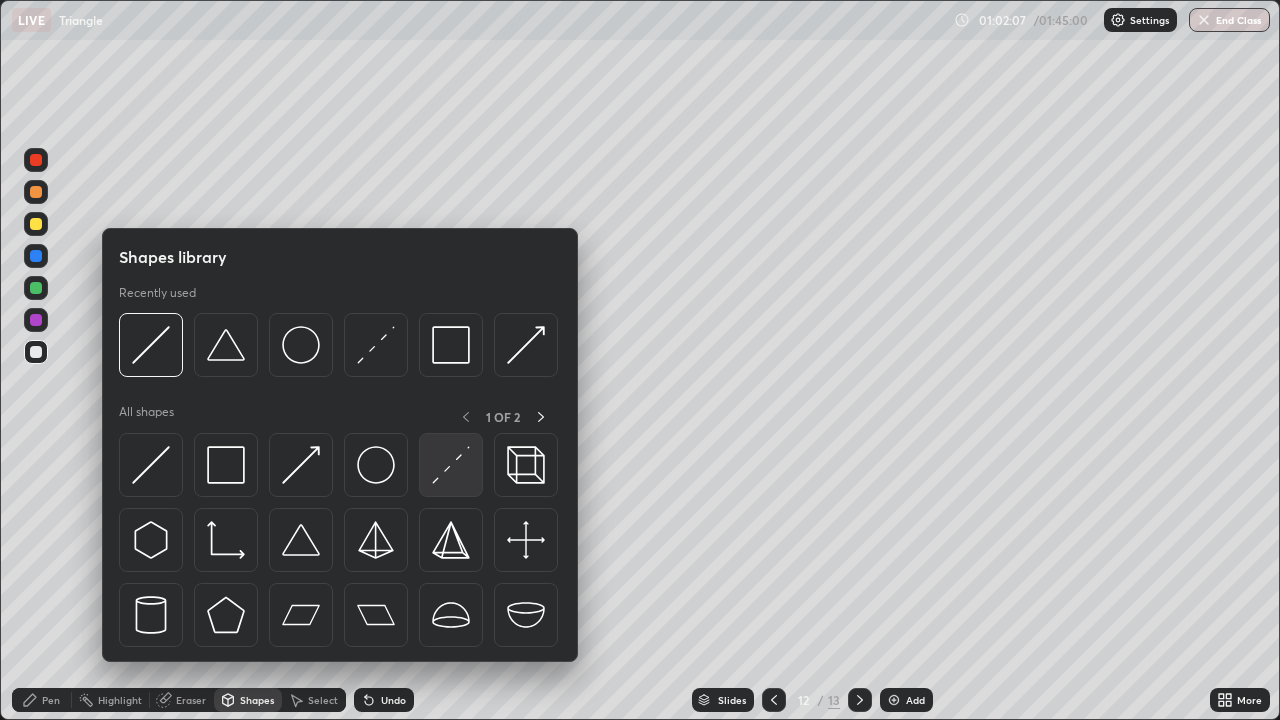 click at bounding box center [451, 465] 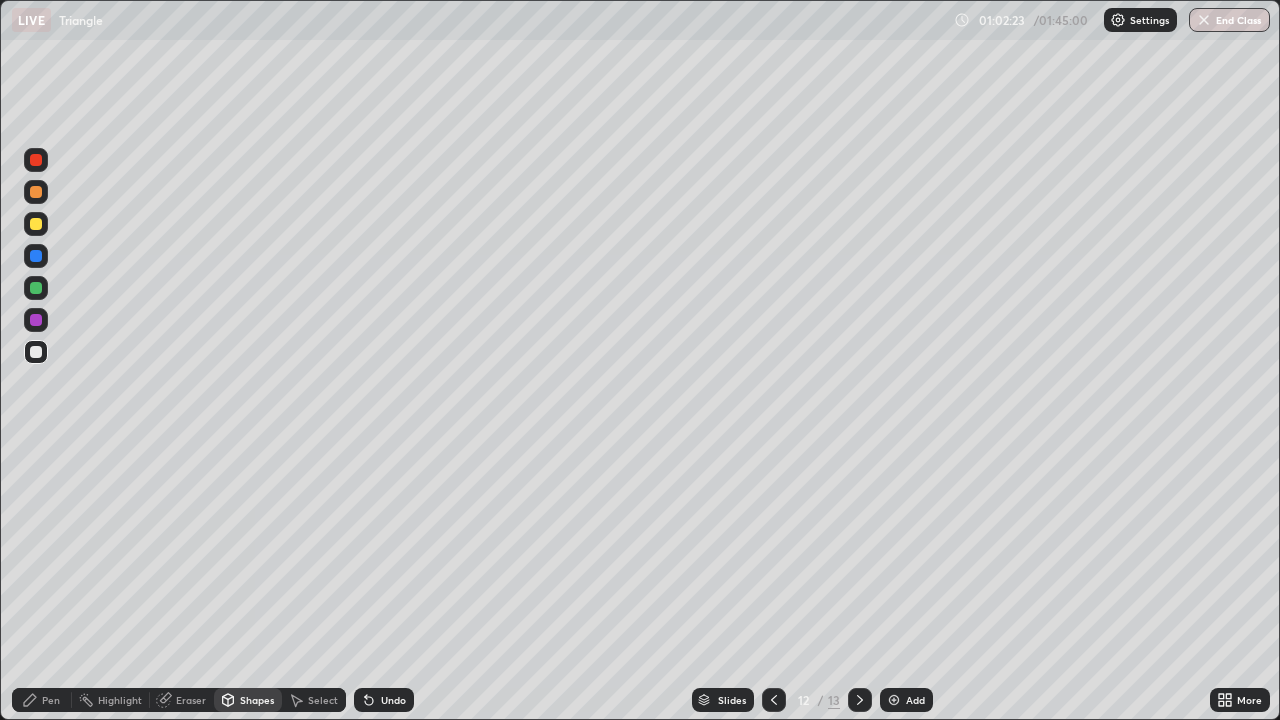 click on "Pen" at bounding box center (42, 700) 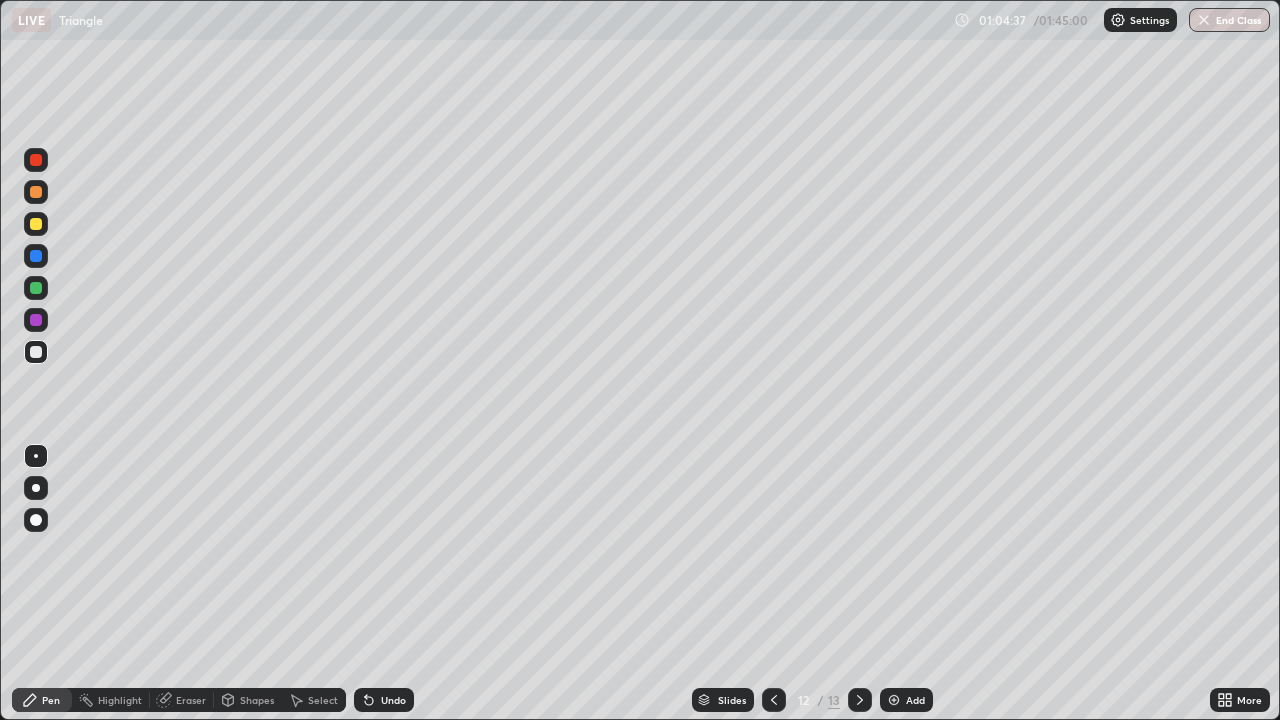 click on "Add" at bounding box center (906, 700) 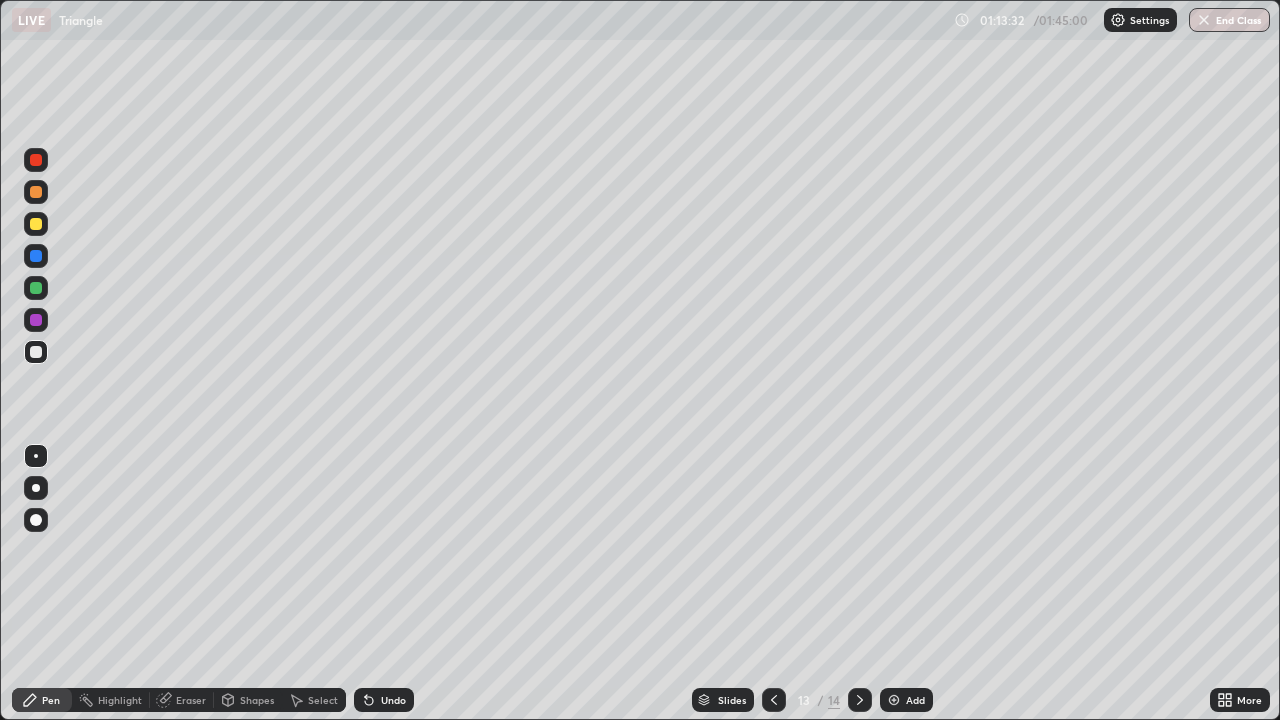 click on "Shapes" at bounding box center [257, 700] 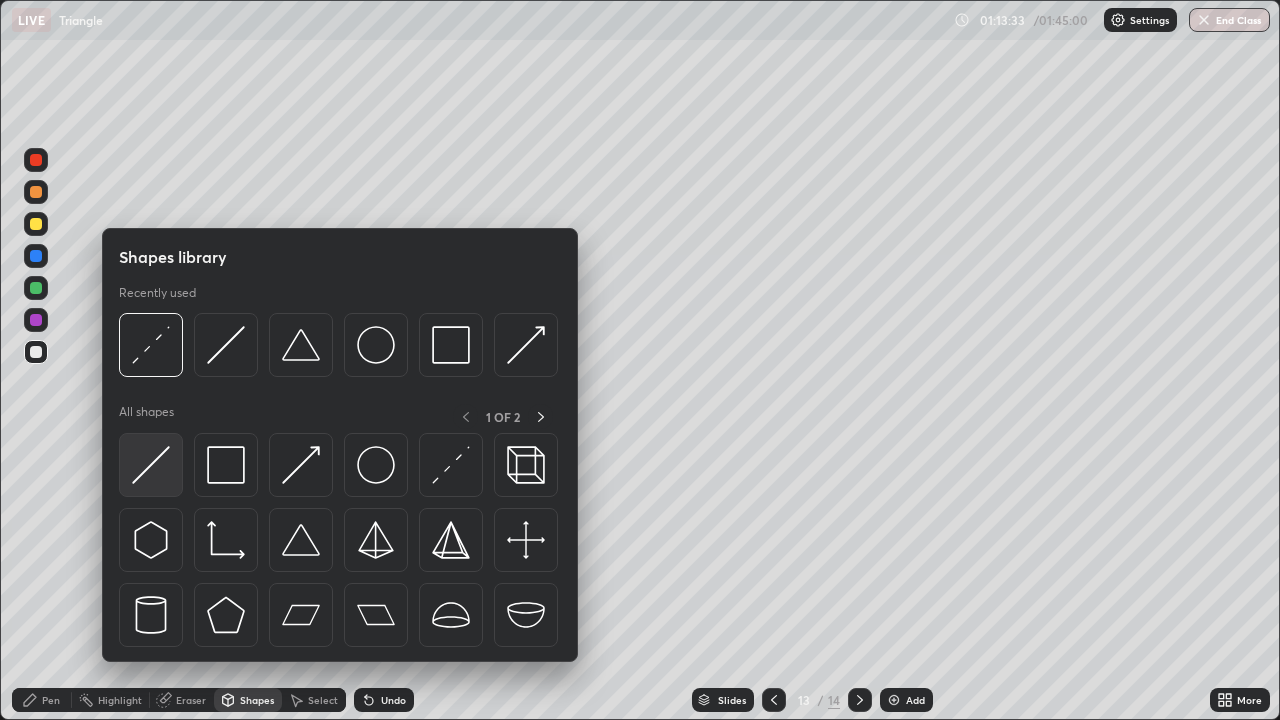 click at bounding box center [151, 465] 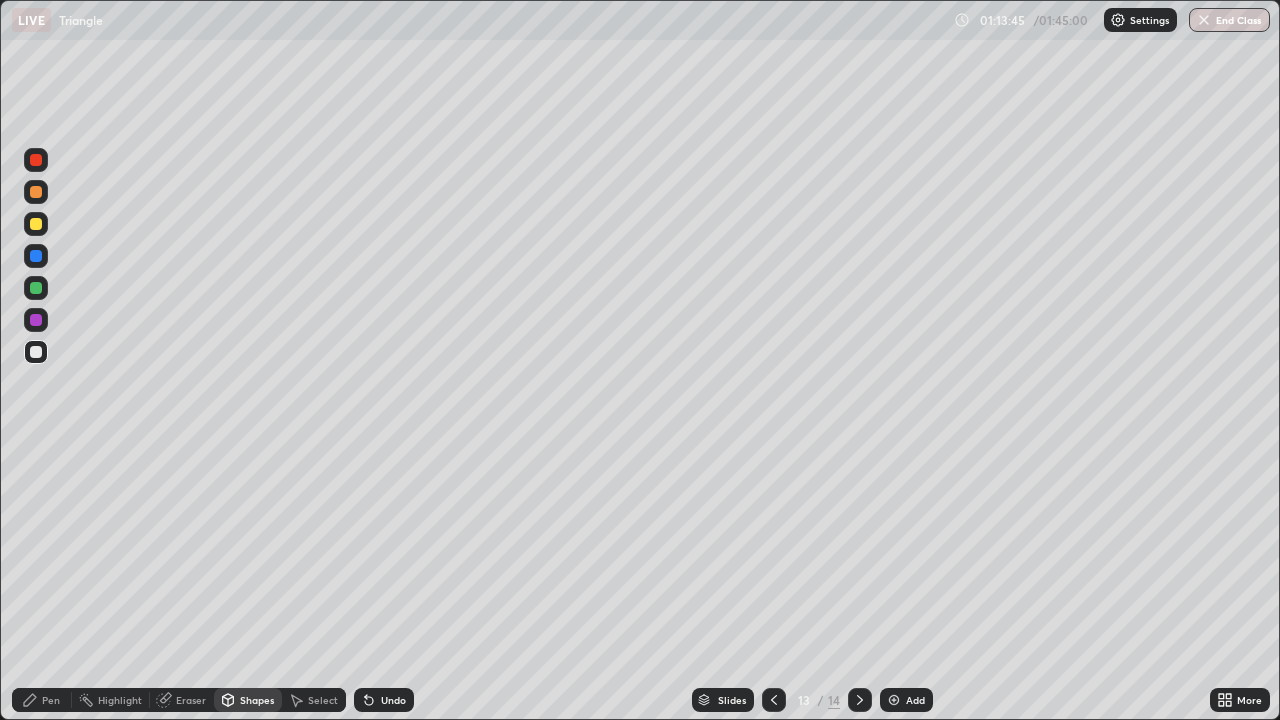 click on "Eraser" at bounding box center (191, 700) 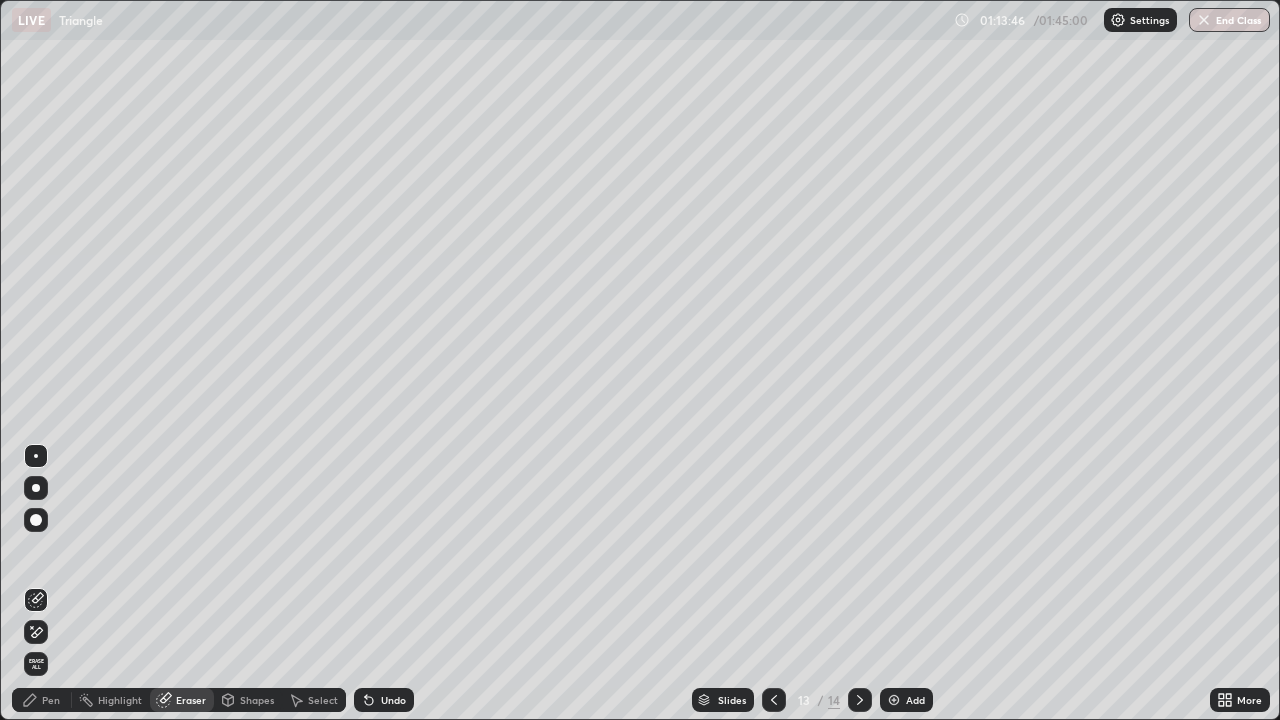 click on "Shapes" at bounding box center (257, 700) 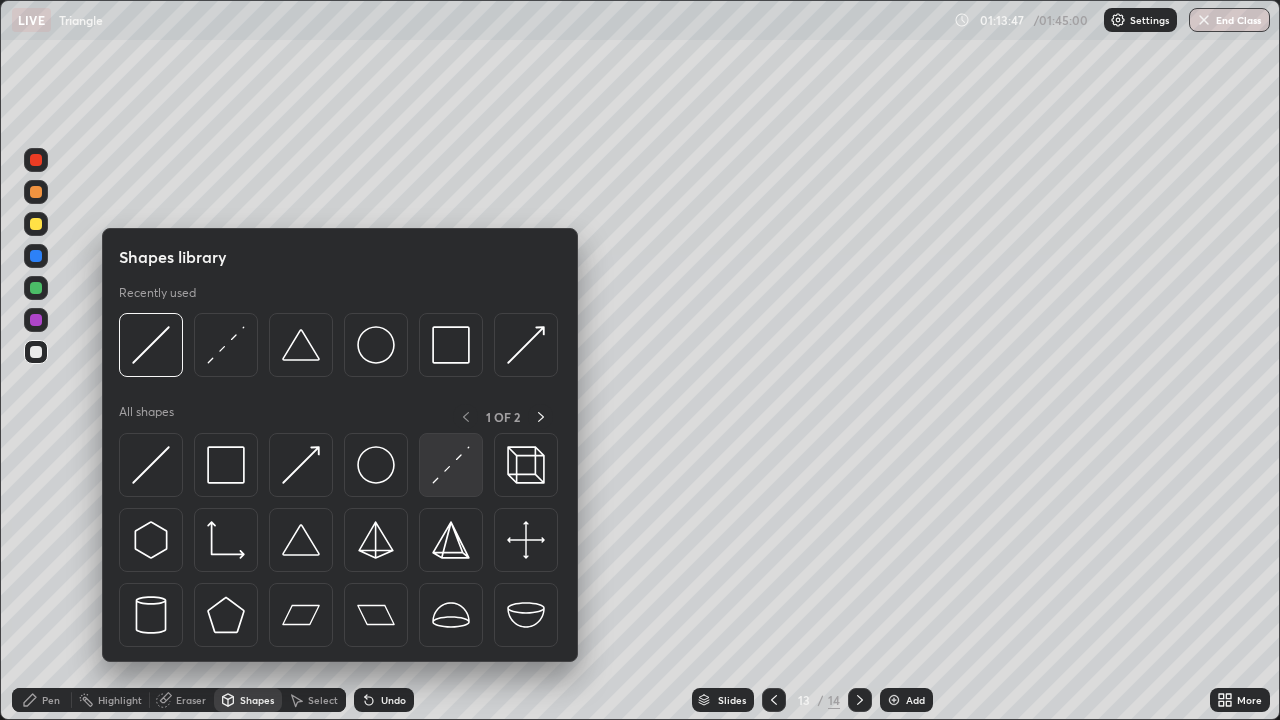 click at bounding box center (451, 465) 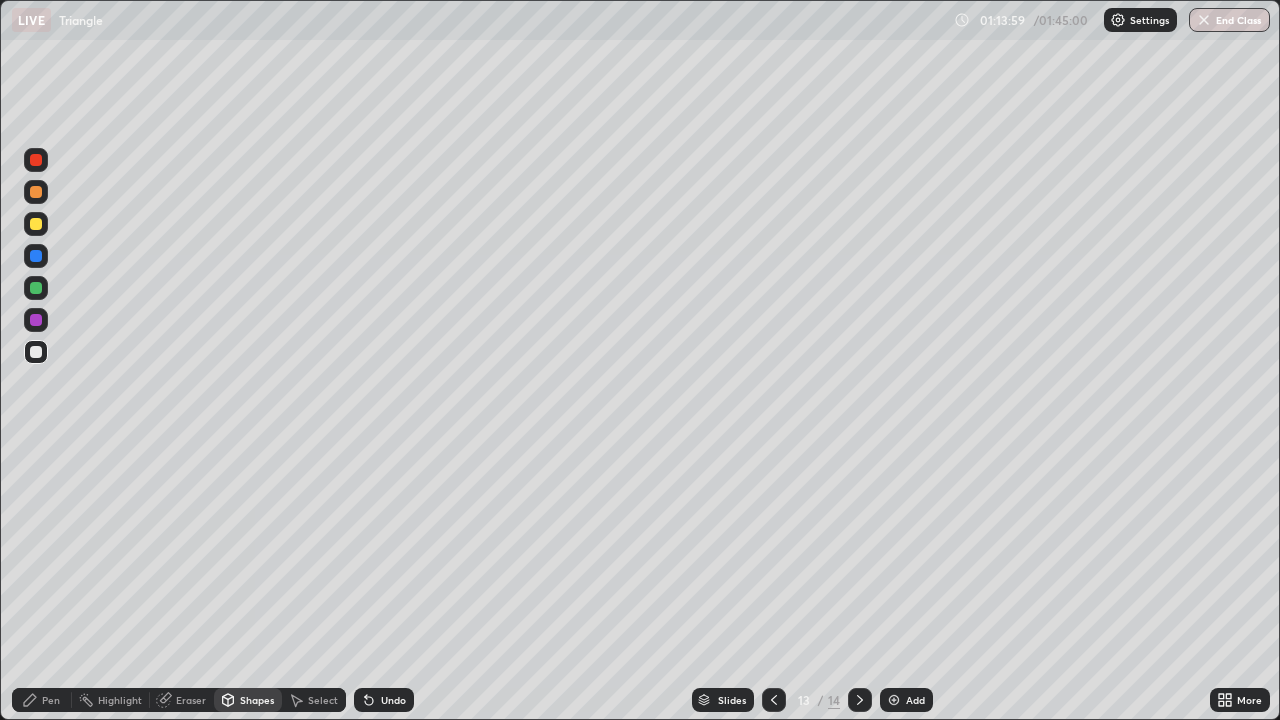 click on "Pen" at bounding box center (51, 700) 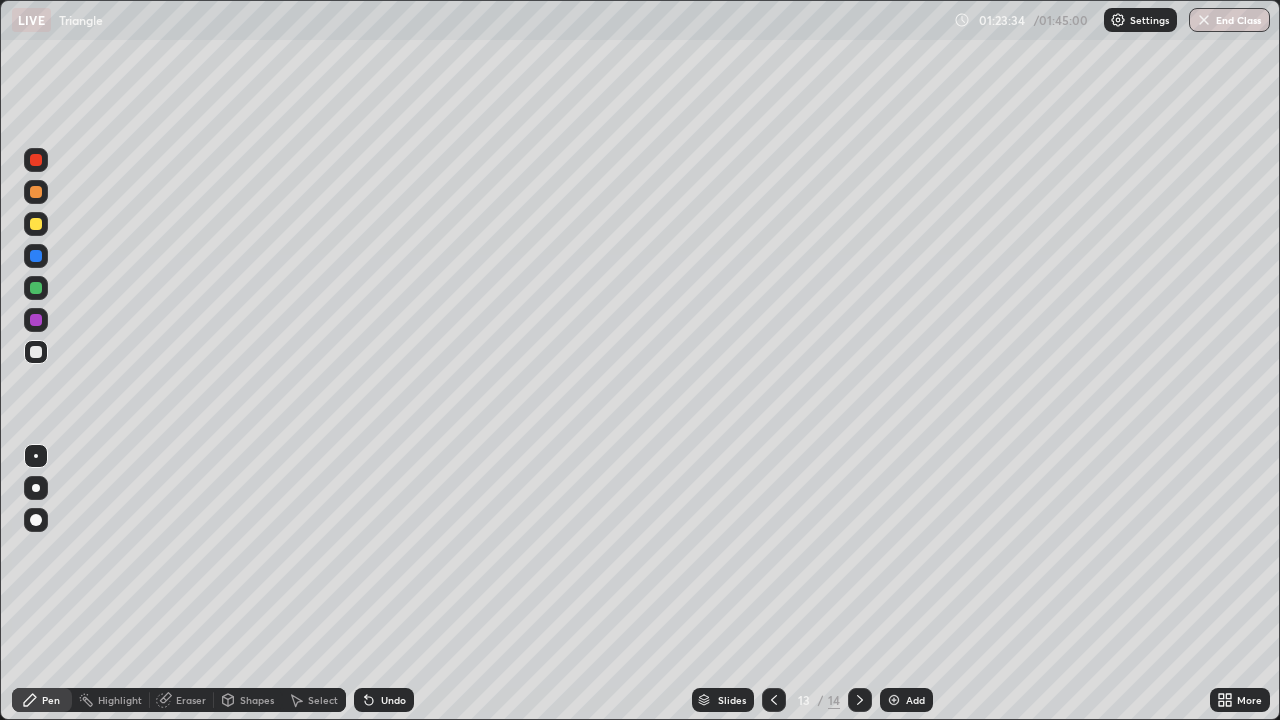 click on "End Class" at bounding box center (1229, 20) 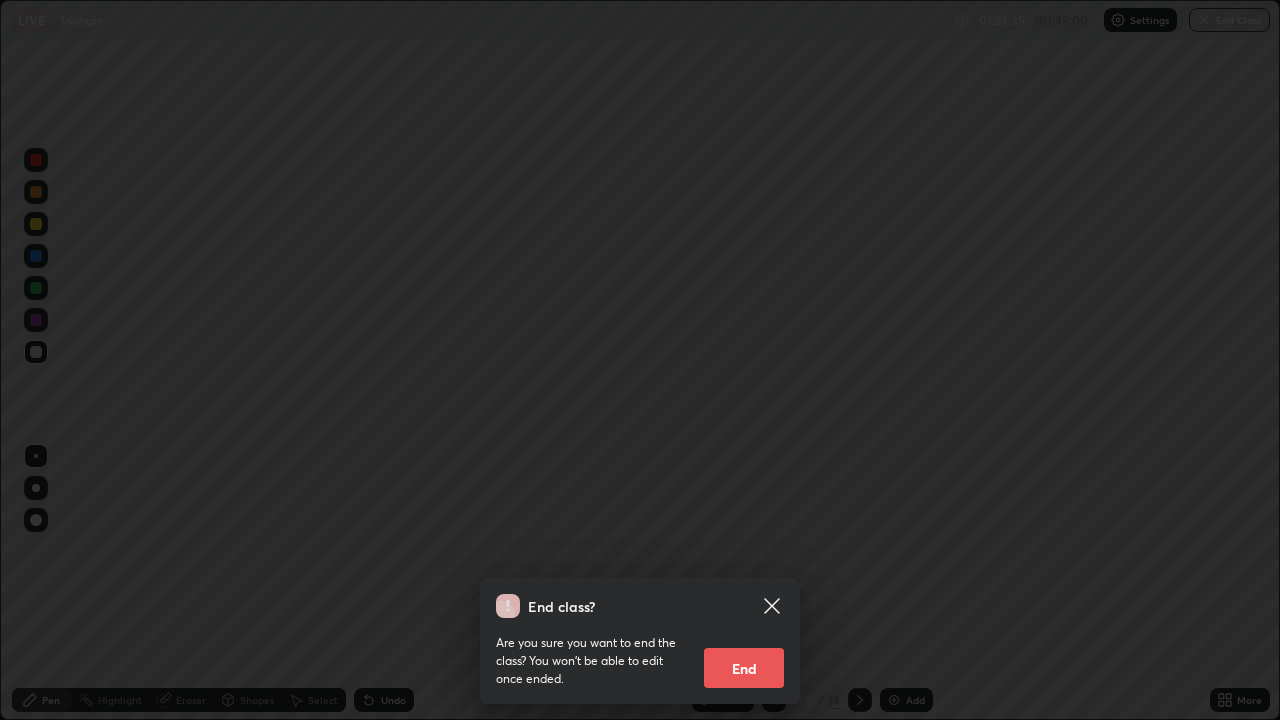 click on "End" at bounding box center [744, 668] 